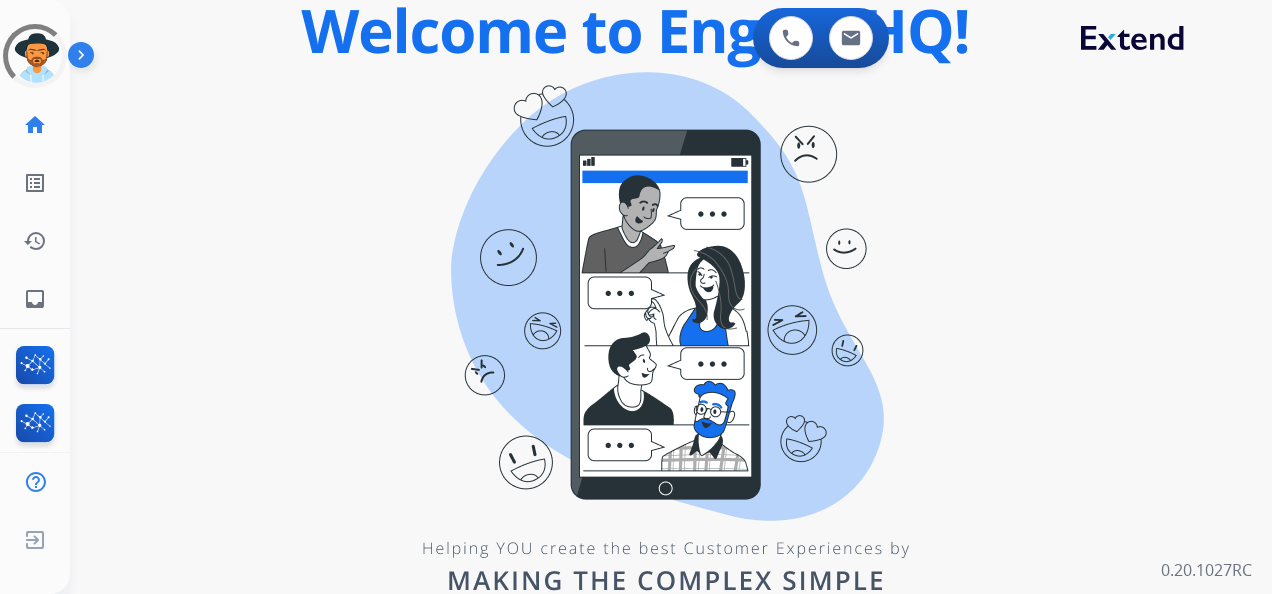 scroll, scrollTop: 0, scrollLeft: 0, axis: both 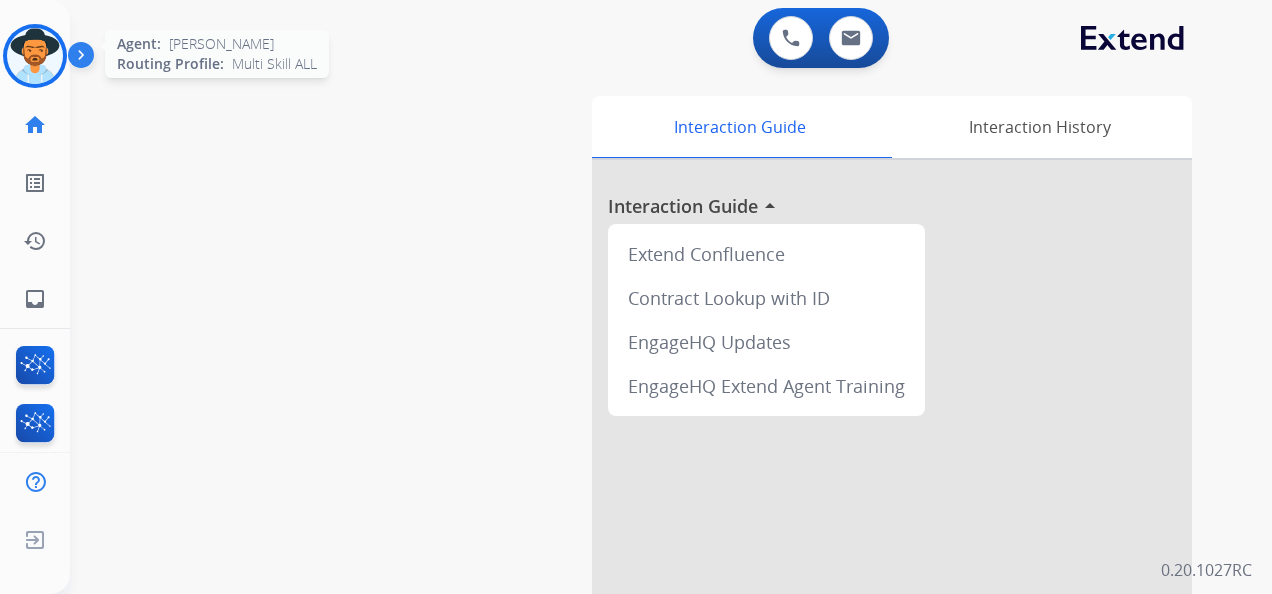 click at bounding box center (35, 56) 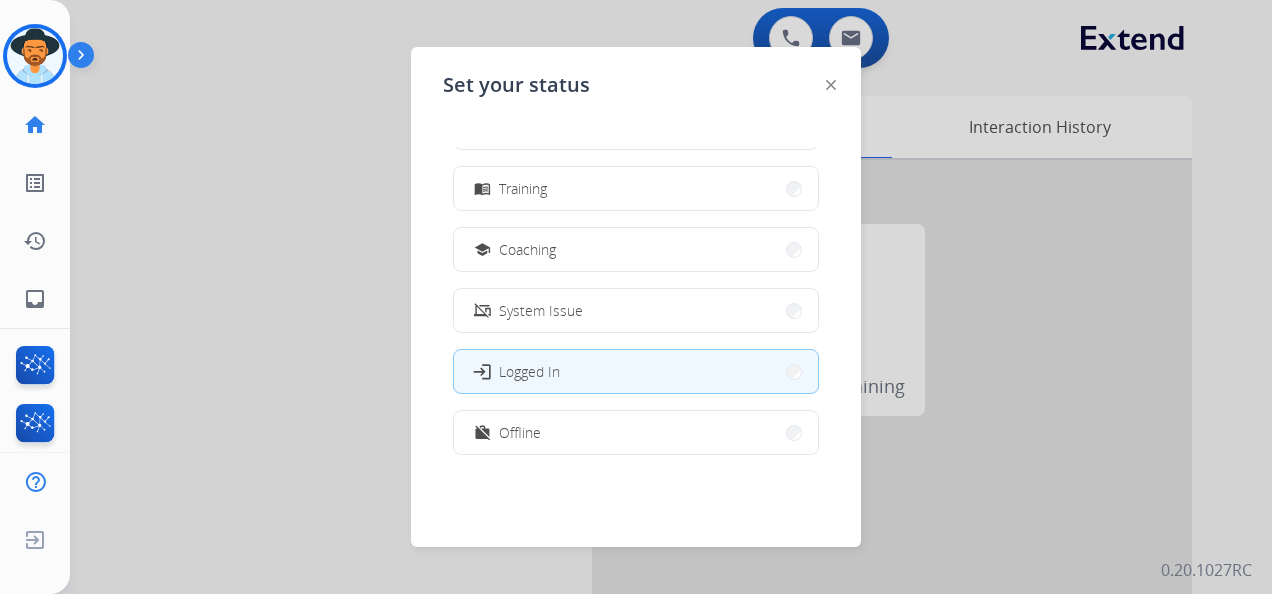 scroll, scrollTop: 376, scrollLeft: 0, axis: vertical 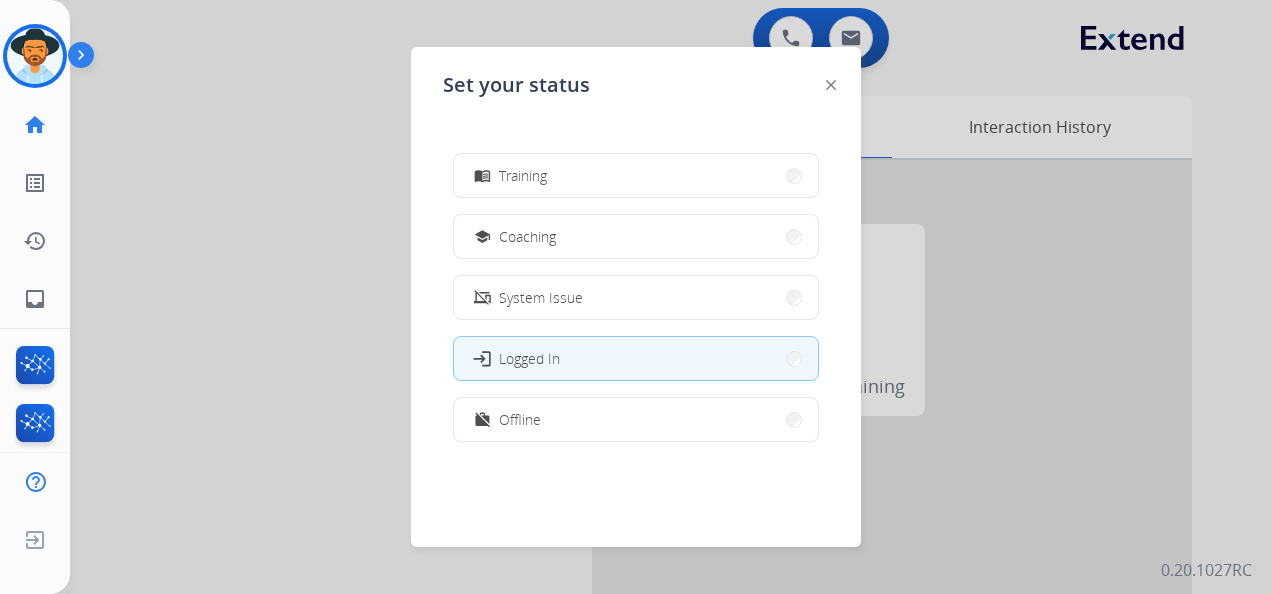 click on "work_off Offline" at bounding box center (636, 419) 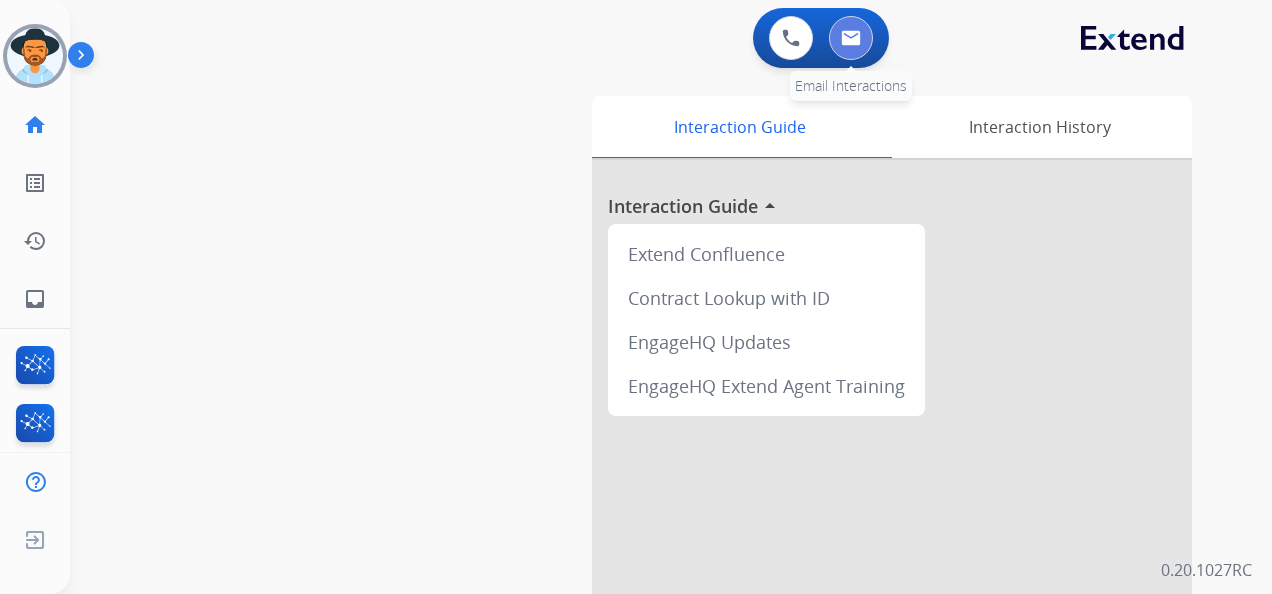 click at bounding box center (851, 38) 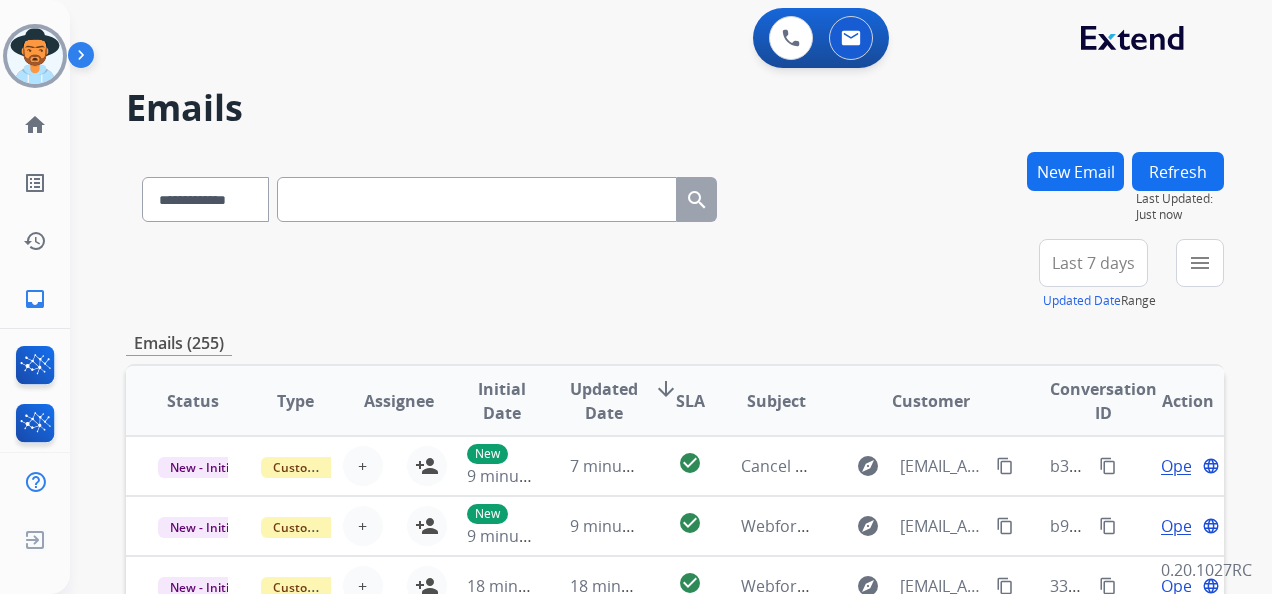 click on "Last 7 days" at bounding box center (1093, 263) 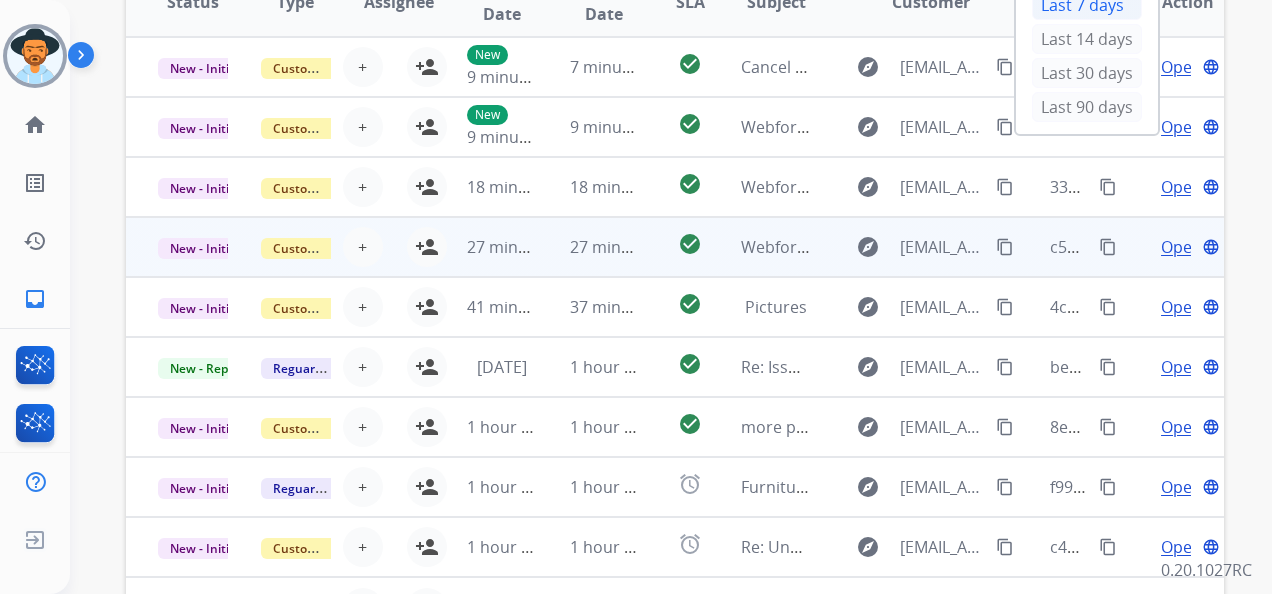 scroll, scrollTop: 400, scrollLeft: 0, axis: vertical 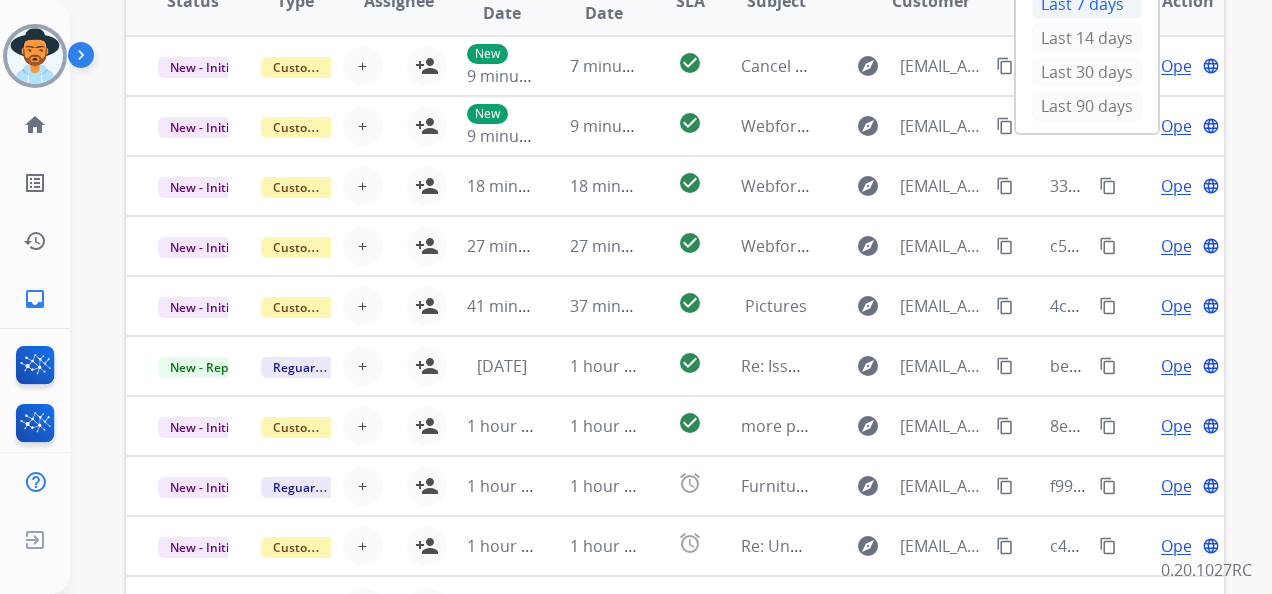 click on "Last 90 days" at bounding box center [1087, 106] 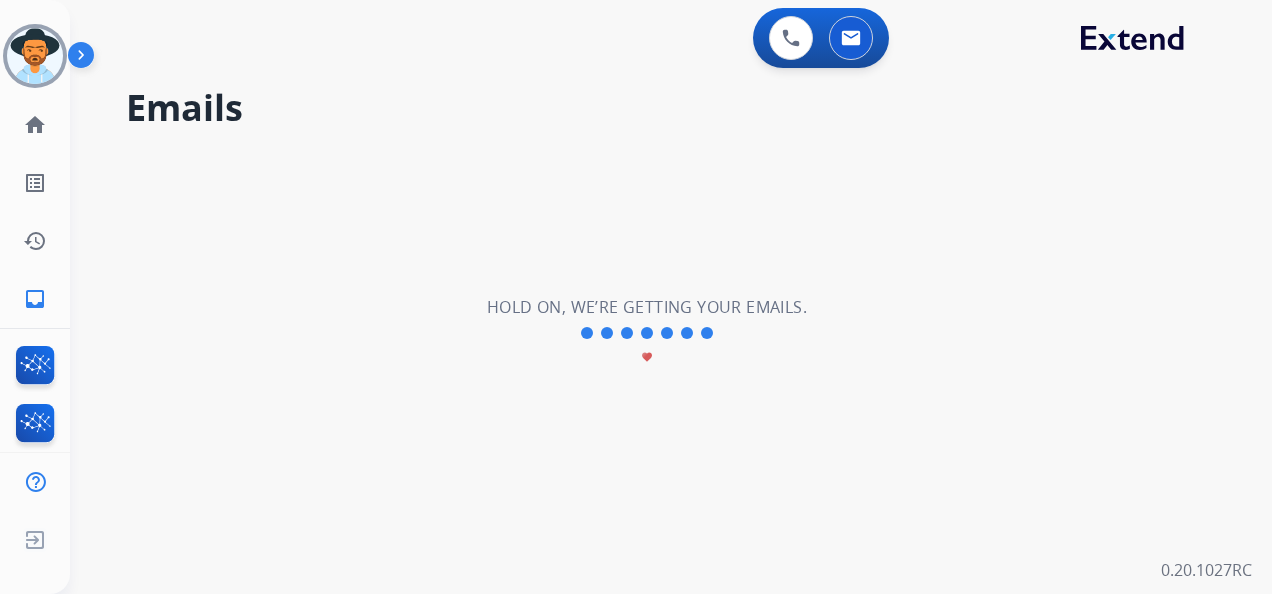 scroll, scrollTop: 0, scrollLeft: 0, axis: both 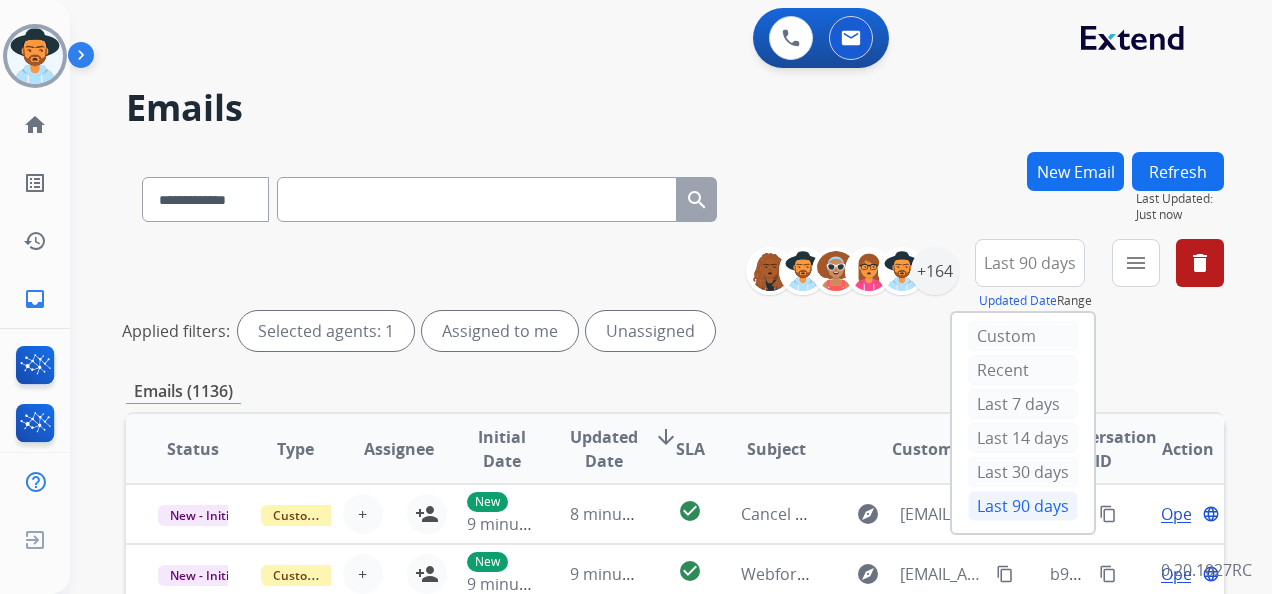click on "**********" at bounding box center (992, 275) 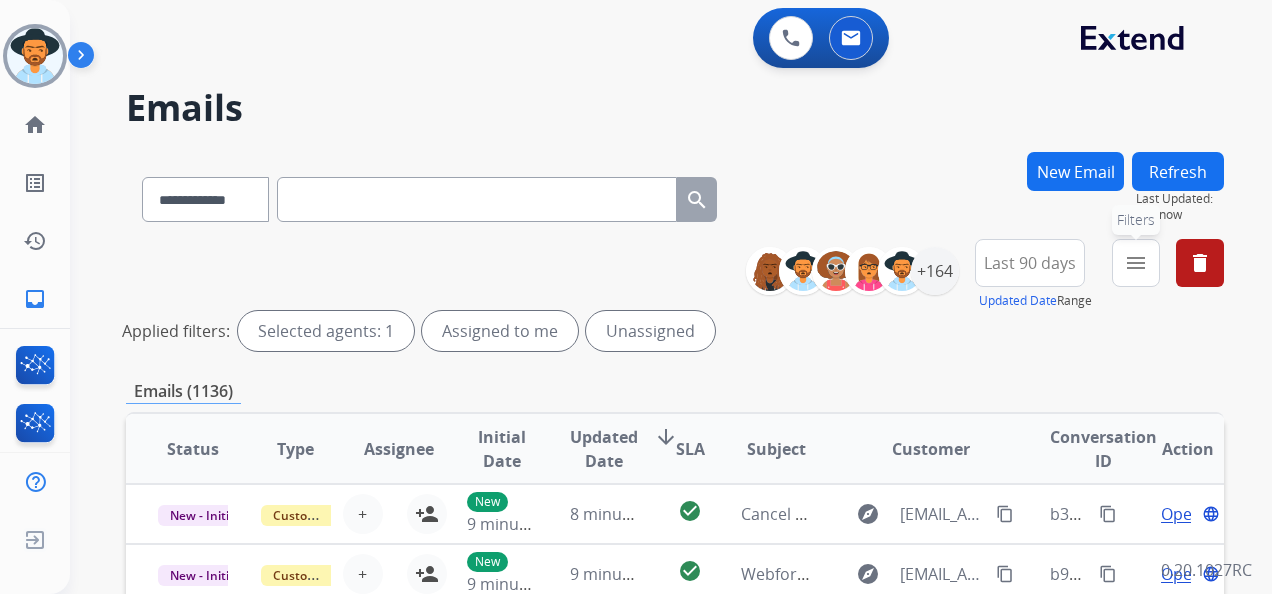 click on "menu  Filters" at bounding box center (1136, 263) 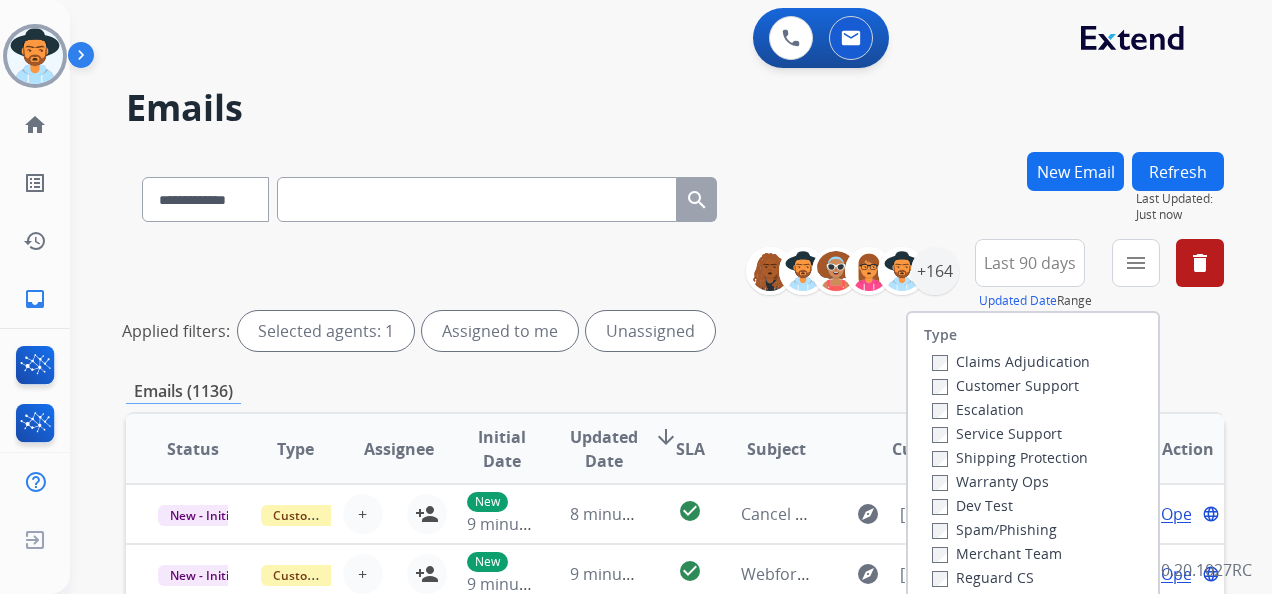 click on "Customer Support" at bounding box center [1005, 385] 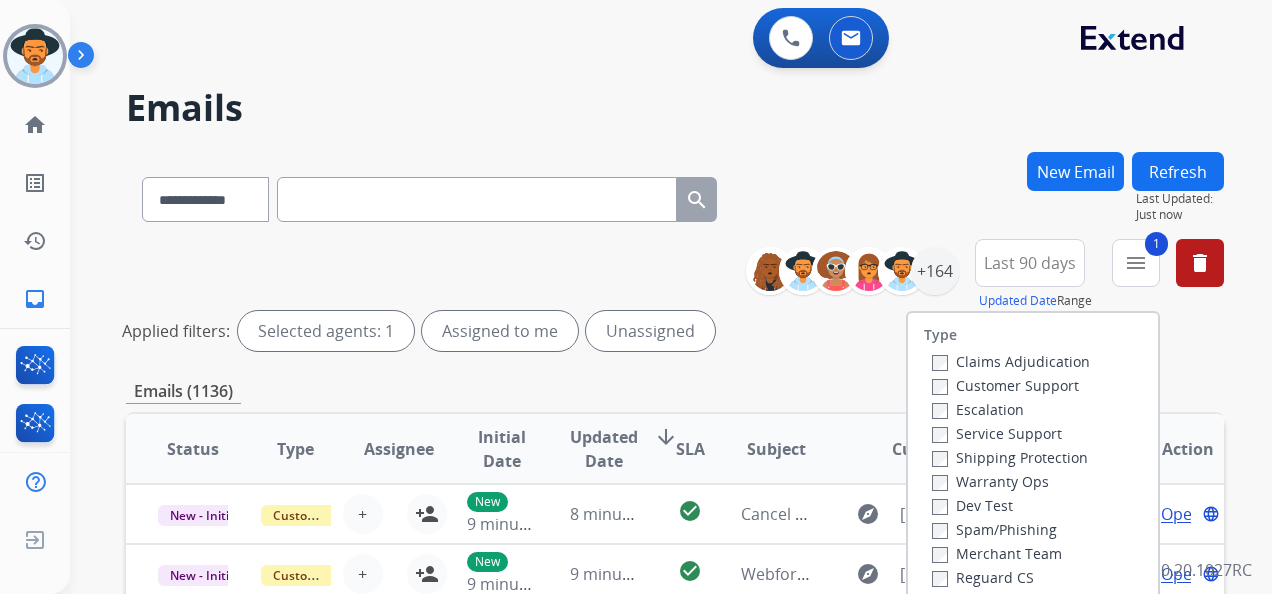 click on "Shipping Protection" at bounding box center (1010, 457) 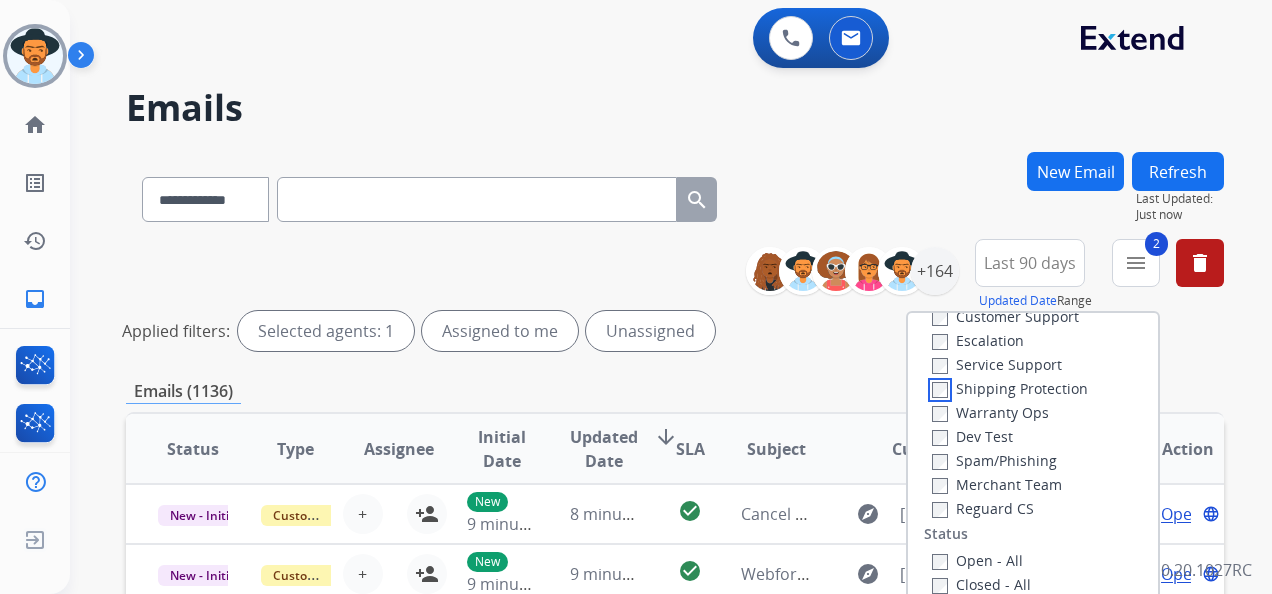 scroll, scrollTop: 100, scrollLeft: 0, axis: vertical 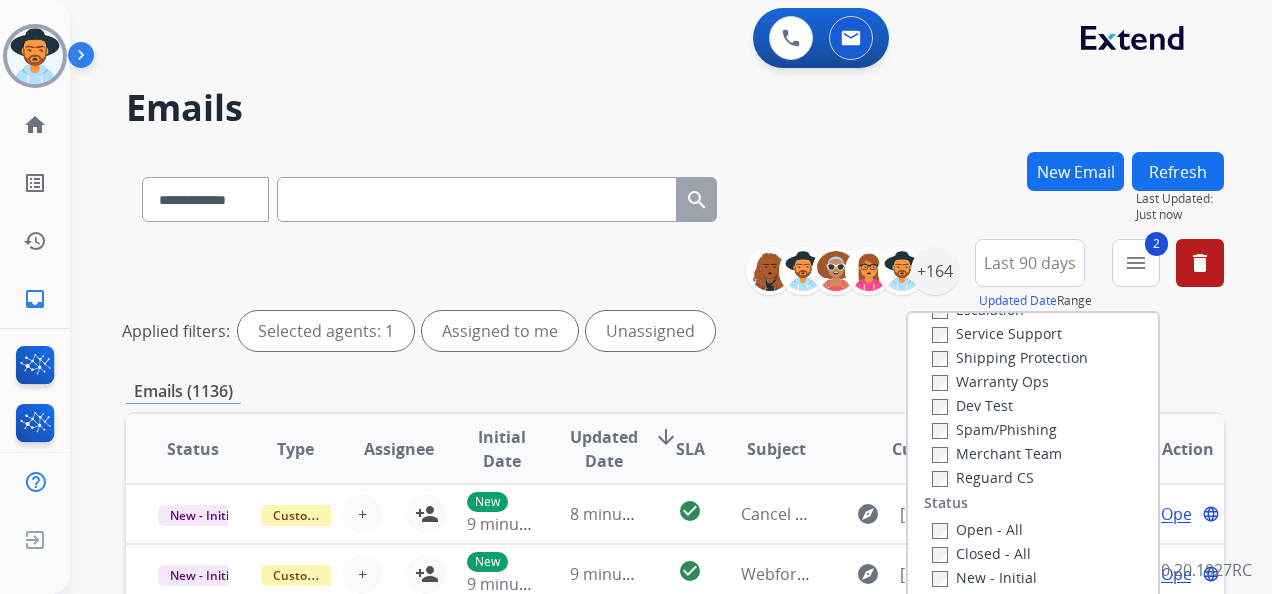 click on "Type  Claims Adjudication   Customer Support   Escalation   Service Support   Shipping Protection   Warranty Ops   Dev Test   Spam/Phishing   Merchant Team   Reguard CS  Status  Open - All   Closed - All   New - Initial   New - Reply   On-hold – Internal   On-hold - Customer   On Hold - Pending Parts   On Hold - Servicers   Closed - Unresolved   Closed – Solved   Closed – Merchant Transfer  SLA  Within SLA   Nearing SLA   Past SLA   Critical   On Hold   Closed  Processed  Migration   Webhook   Polling   [DOMAIN_NAME] (API)" at bounding box center [1033, 485] 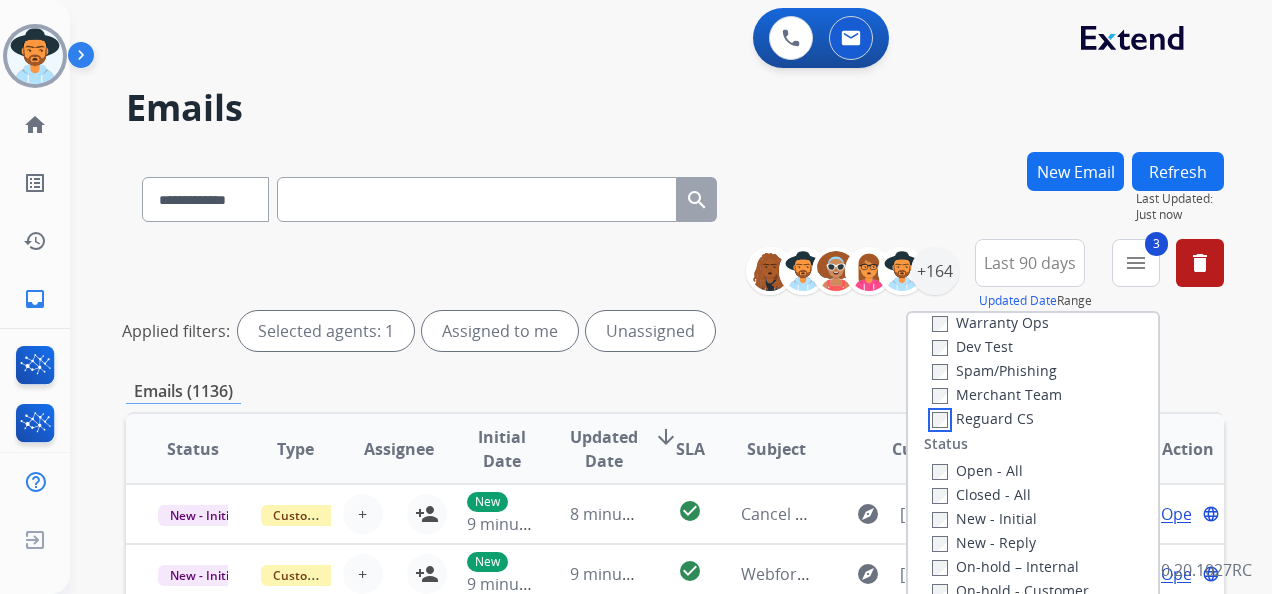 scroll, scrollTop: 200, scrollLeft: 0, axis: vertical 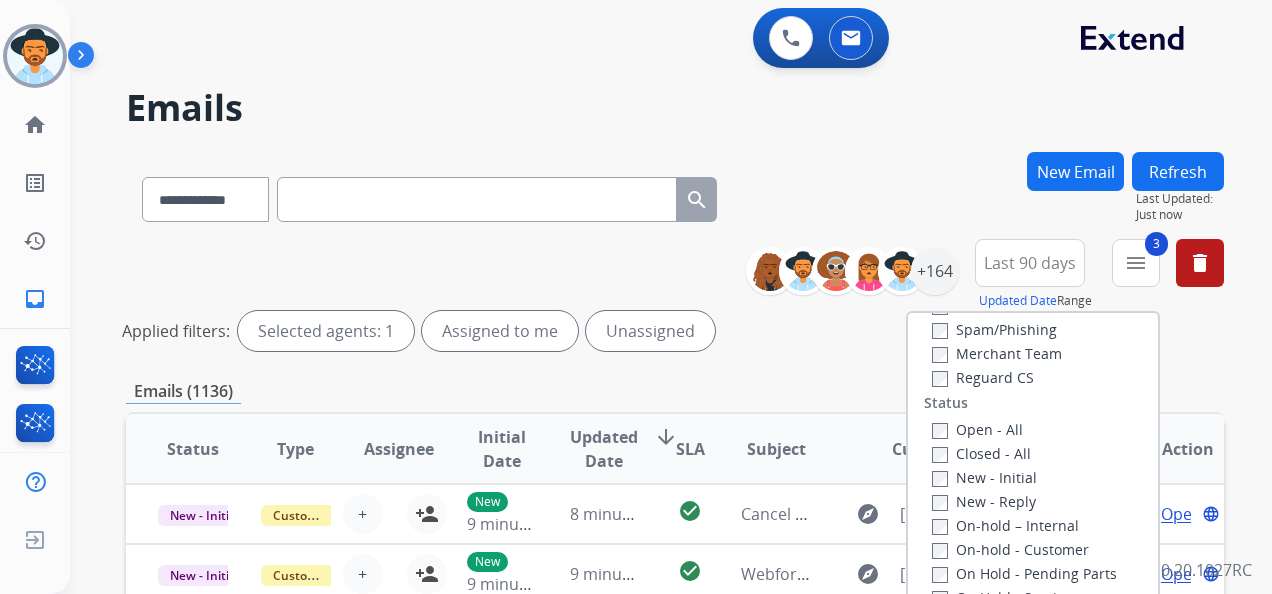 click on "New - Initial" at bounding box center (984, 477) 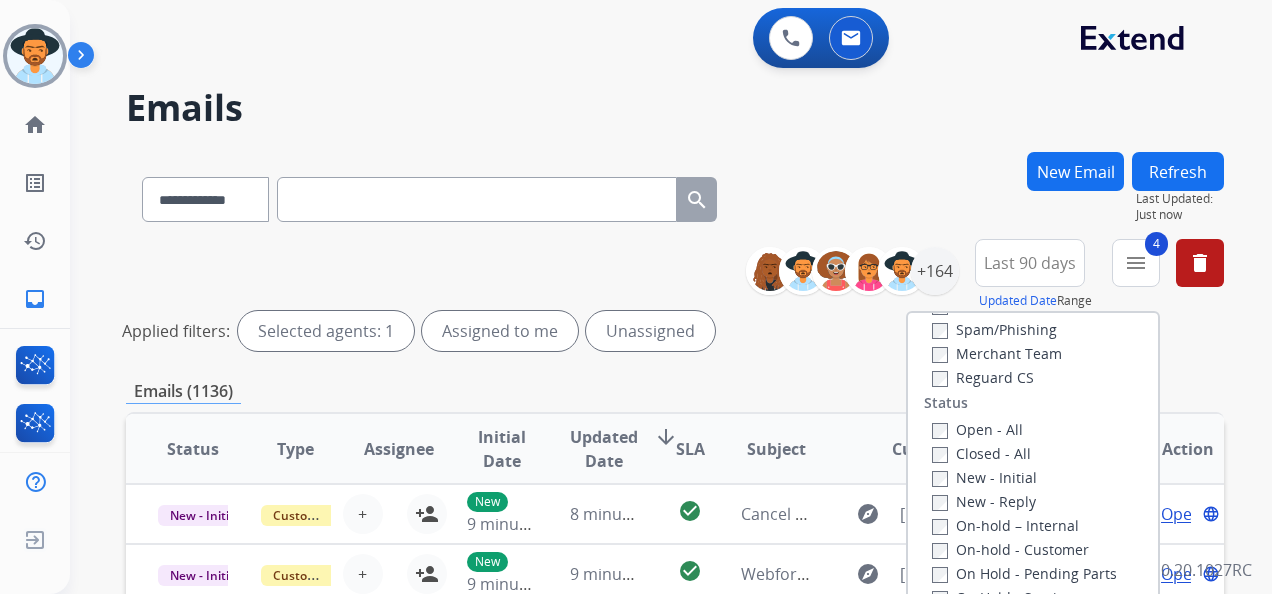 click on "New - Reply" at bounding box center [984, 501] 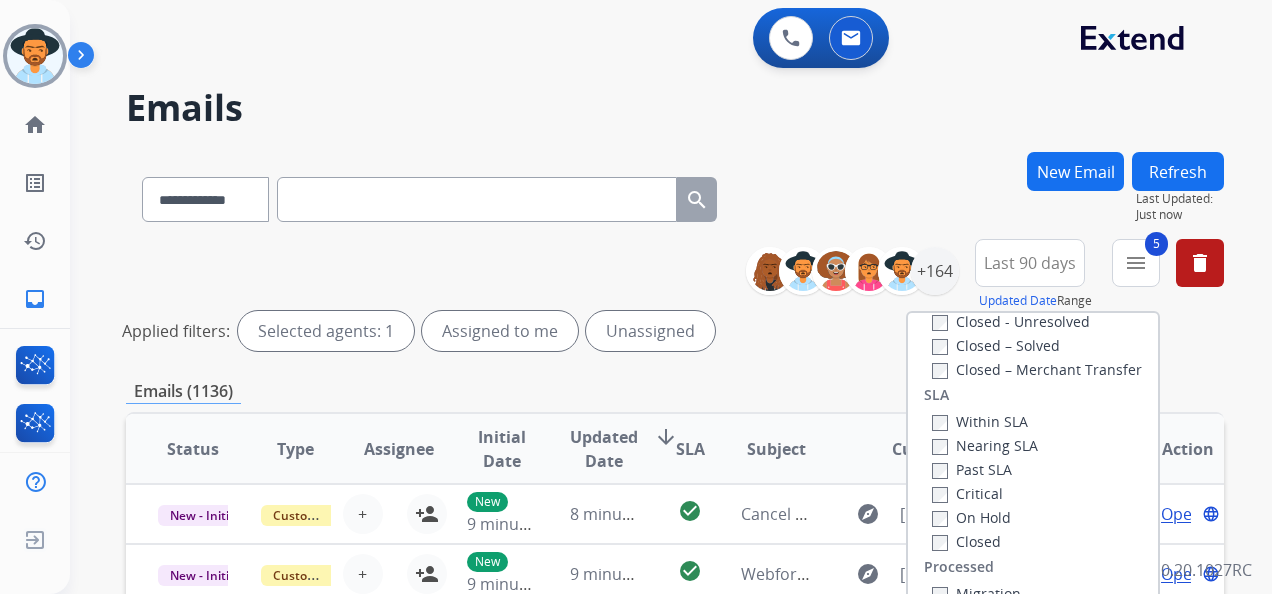 scroll, scrollTop: 528, scrollLeft: 0, axis: vertical 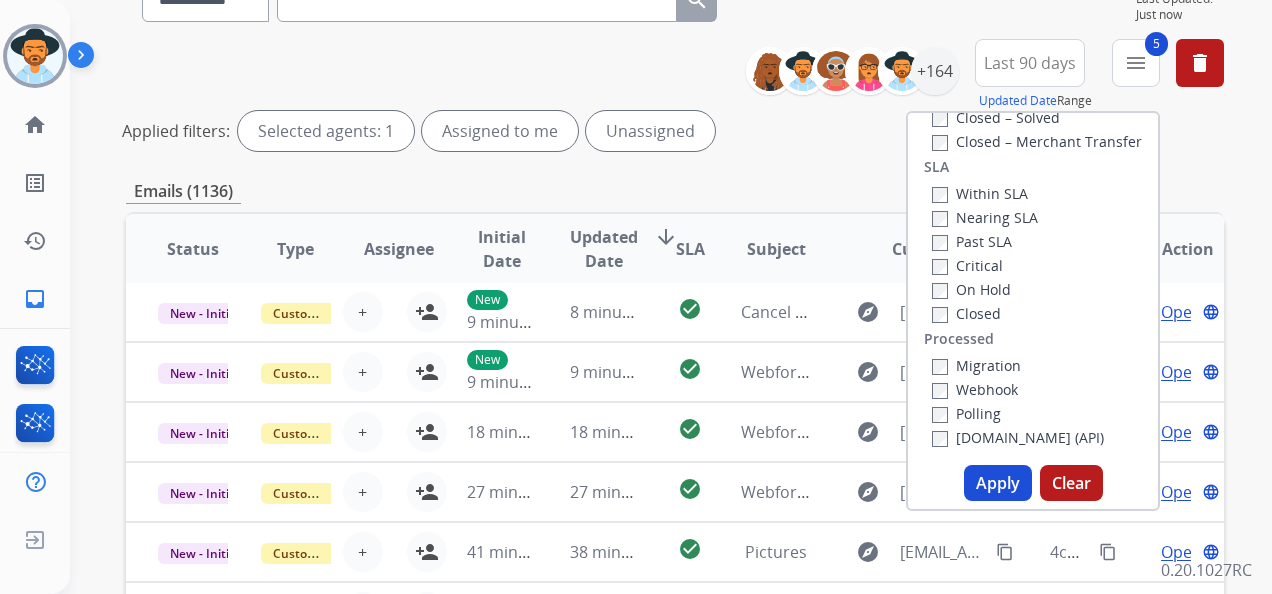 click on "Apply" at bounding box center (998, 483) 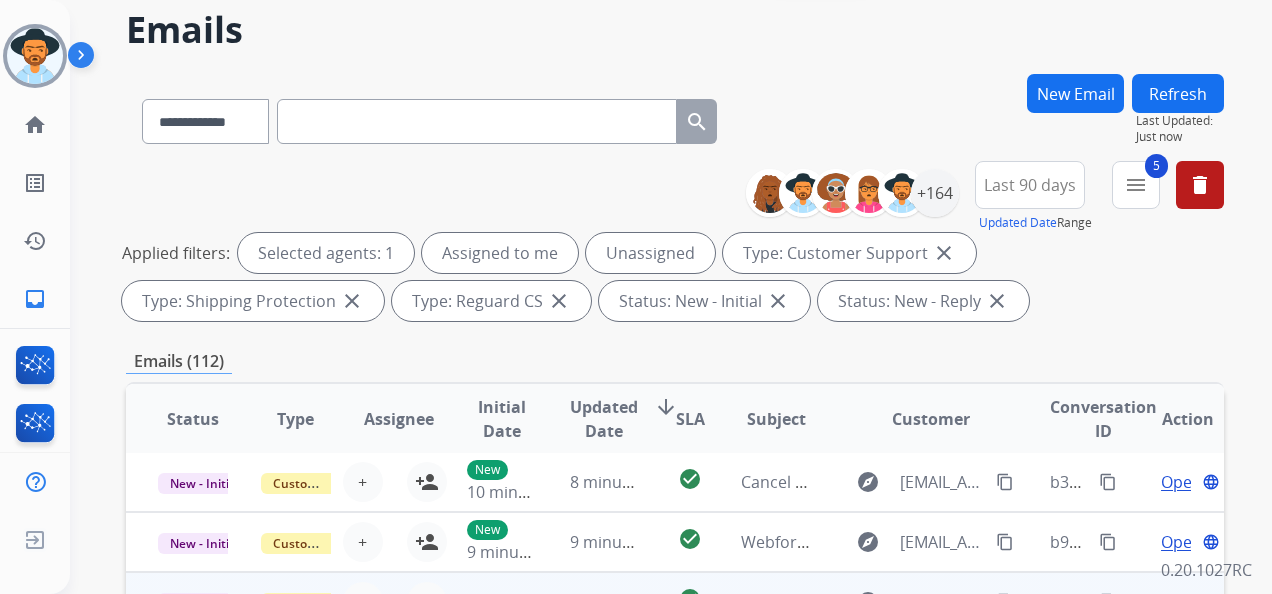 scroll, scrollTop: 400, scrollLeft: 0, axis: vertical 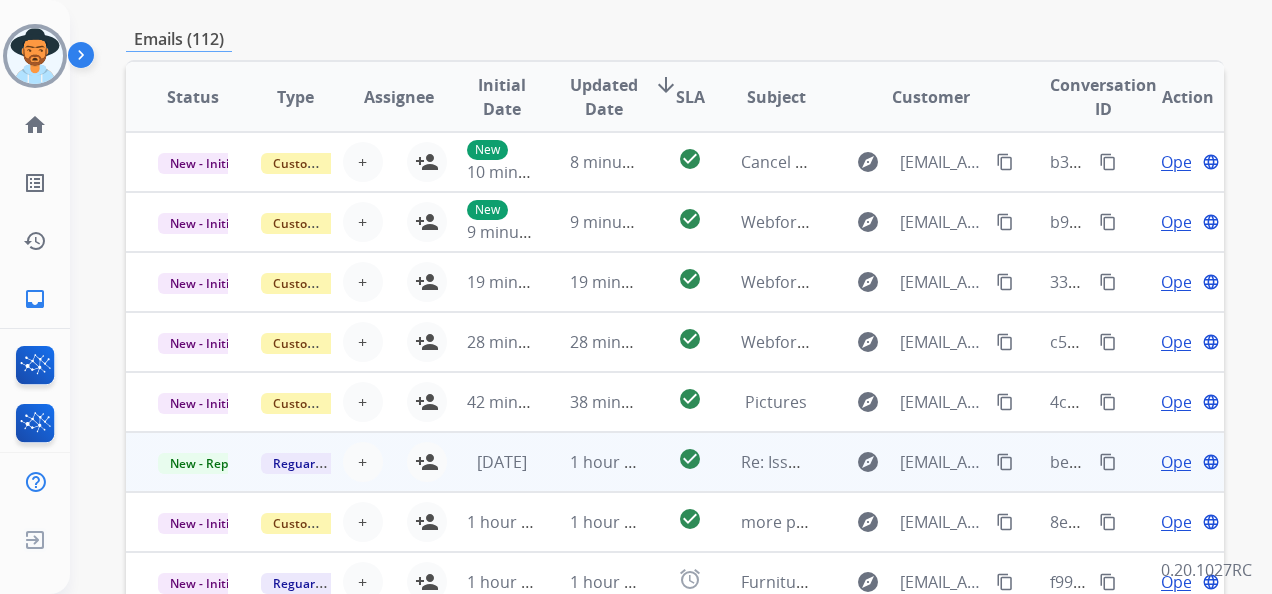 click on "Open" at bounding box center (1181, 462) 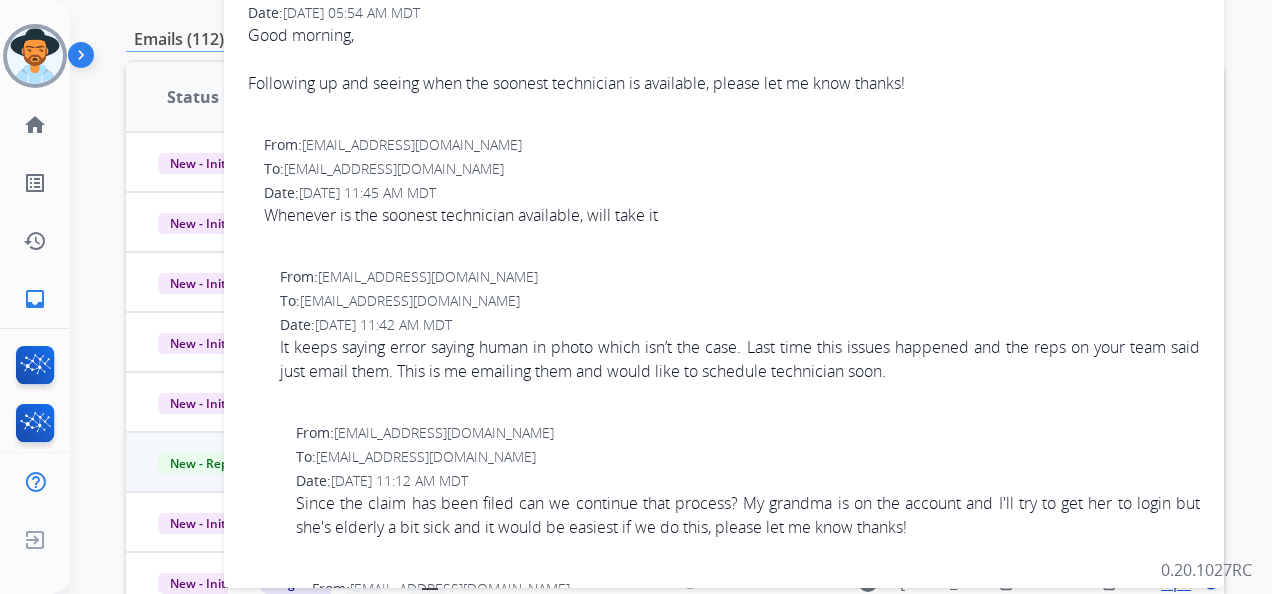 scroll, scrollTop: 0, scrollLeft: 0, axis: both 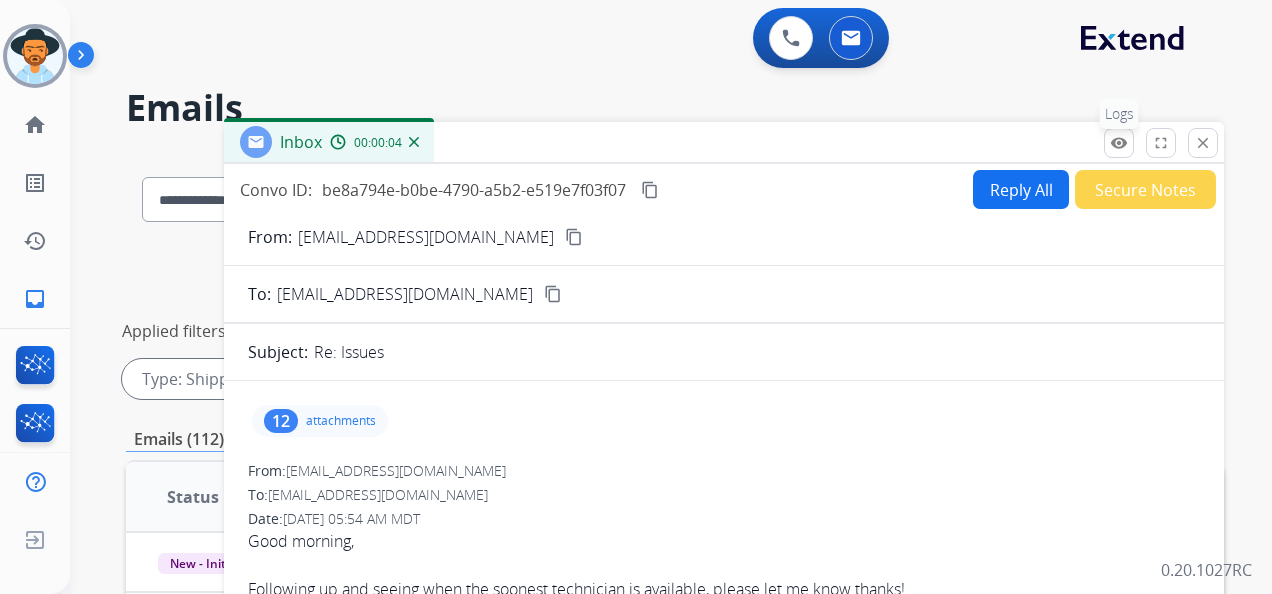 click on "remove_red_eye" at bounding box center (1119, 143) 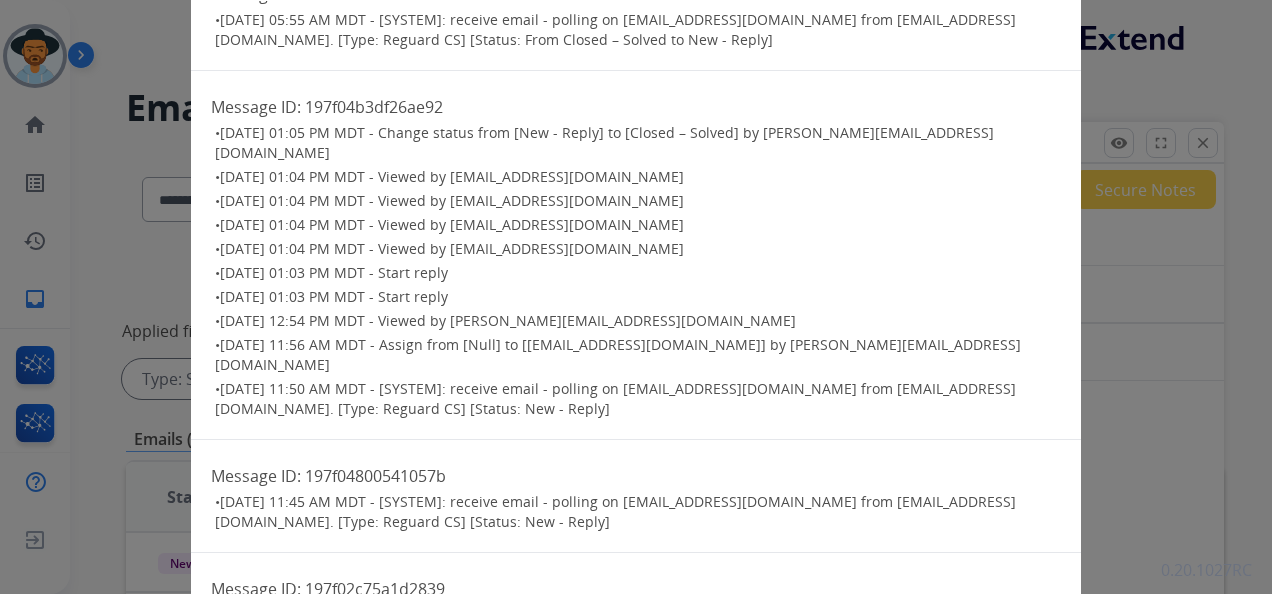 scroll, scrollTop: 0, scrollLeft: 0, axis: both 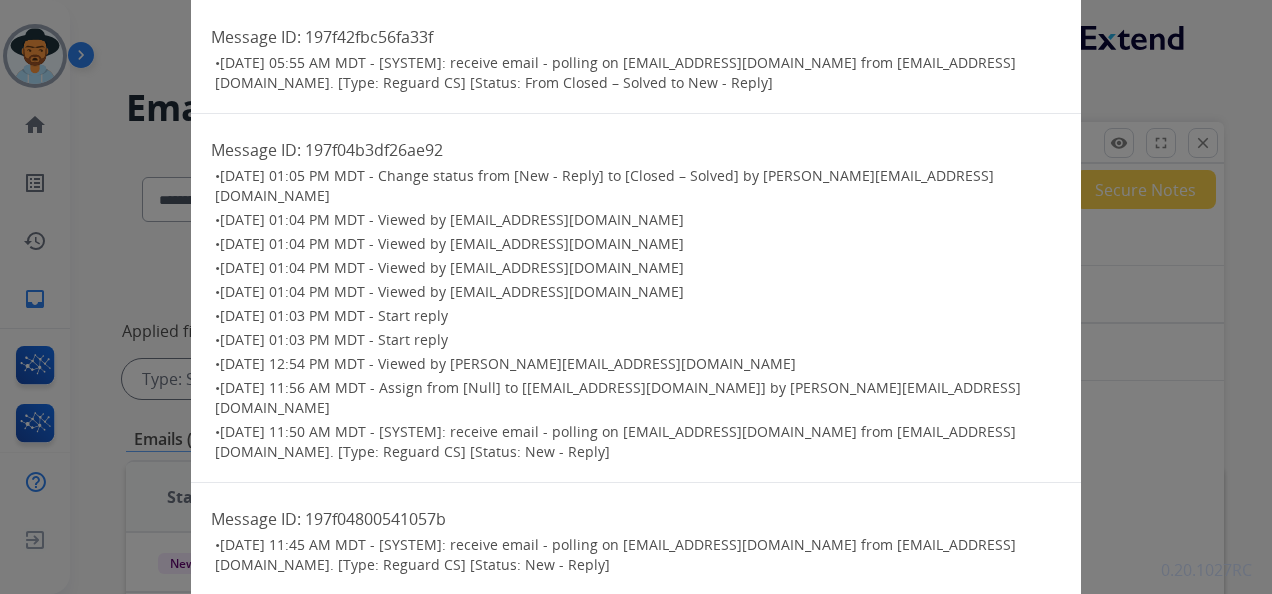 click on "Logs close Message ID:  197f42fbc56fa33f  •  [DATE] 05:55 AM MDT - [SYSTEM]: receive email - polling on [EMAIL_ADDRESS][DOMAIN_NAME] from [EMAIL_ADDRESS][DOMAIN_NAME]. [Type: Reguard CS] [Status: From Closed – Solved to New - Reply]  Message ID:  197f04b3df26ae92  •  [DATE] 01:05 PM MDT - Change status from [New - Reply] to [Closed – Solved]  by [EMAIL_ADDRESS][DOMAIN_NAME]  •  [DATE] 01:04 PM MDT - Viewed by [EMAIL_ADDRESS][DOMAIN_NAME]  •  [DATE] 01:04 PM MDT - Viewed by [EMAIL_ADDRESS][DOMAIN_NAME]  •  [DATE] 01:04 PM MDT - Viewed by [PERSON_NAME][EMAIL_ADDRESS][DOMAIN_NAME]  •  [DATE] 01:04 PM MDT - Viewed by [PERSON_NAME][EMAIL_ADDRESS][DOMAIN_NAME]  •  [DATE] 01:03 PM MDT - Start reply  •  [DATE] 01:03 PM MDT - Start reply  •  [DATE] 12:54 PM MDT - Viewed by [PERSON_NAME][EMAIL_ADDRESS][DOMAIN_NAME]  •  [DATE] 11:56 AM MDT - Assign from [Null] to [[EMAIL_ADDRESS][DOMAIN_NAME]]  by [PERSON_NAME][EMAIL_ADDRESS][DOMAIN_NAME]  •  Message ID:  197f04800541057b  •  Message ID:" at bounding box center [636, 297] 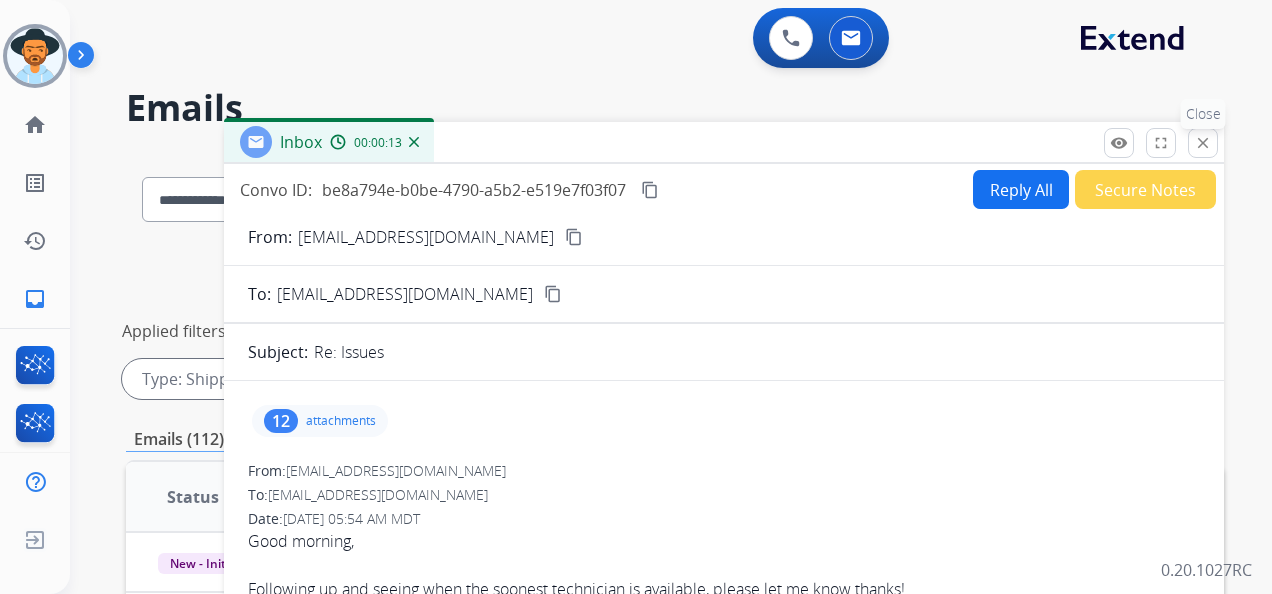 click on "close" at bounding box center [1203, 143] 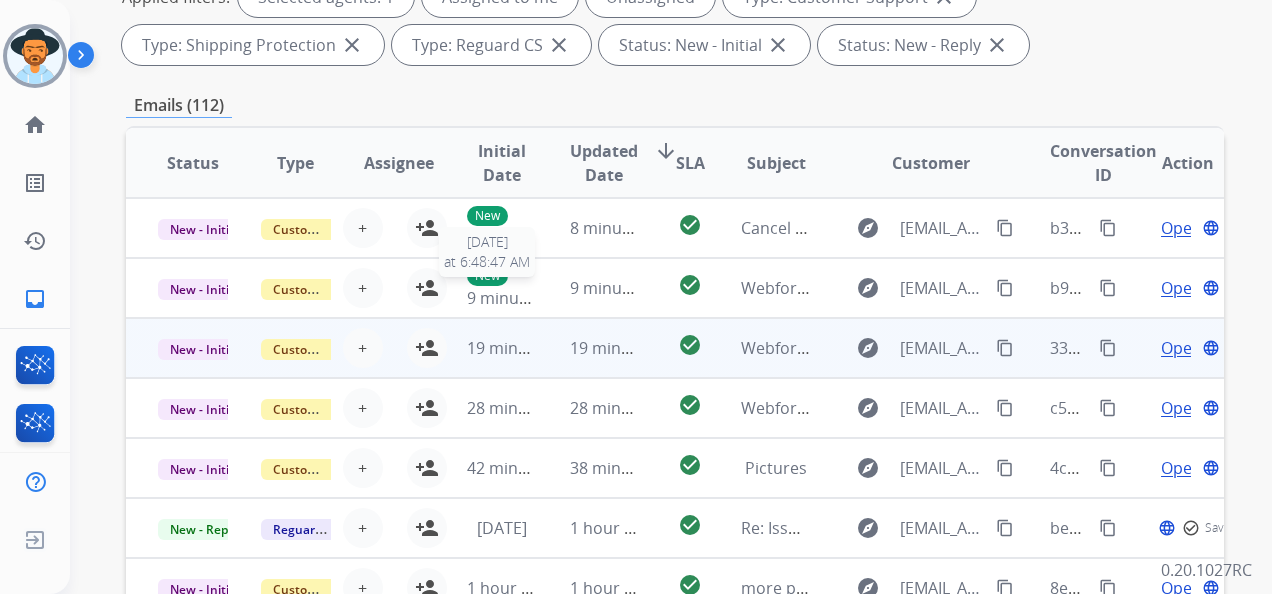 scroll, scrollTop: 400, scrollLeft: 0, axis: vertical 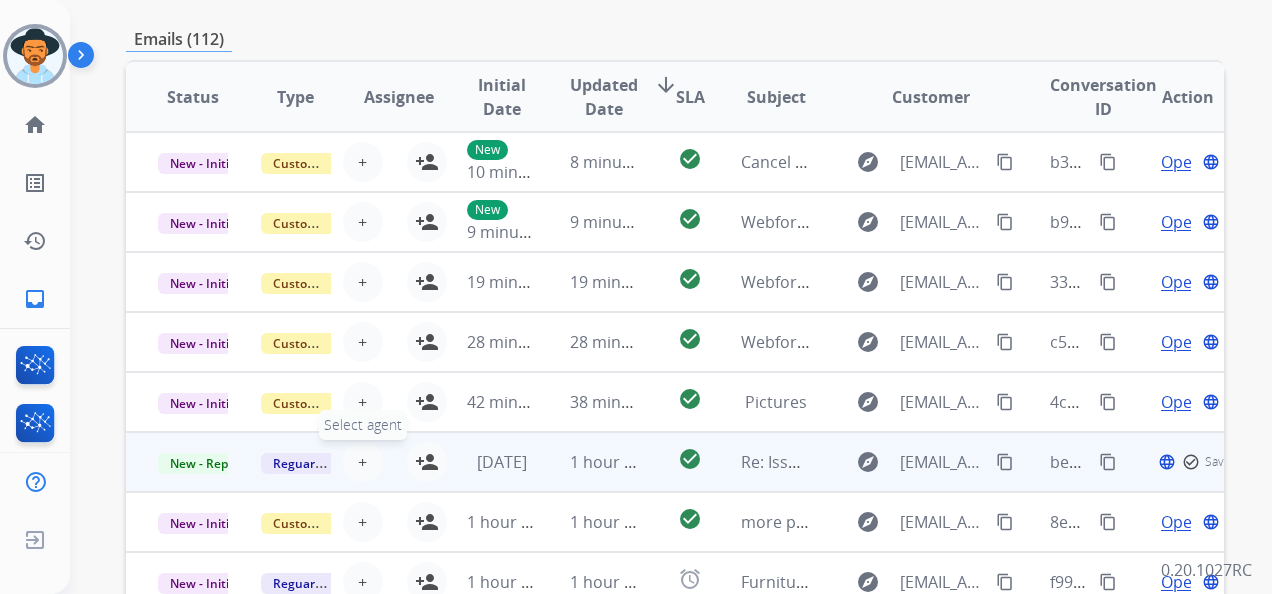 click on "+" at bounding box center (362, 462) 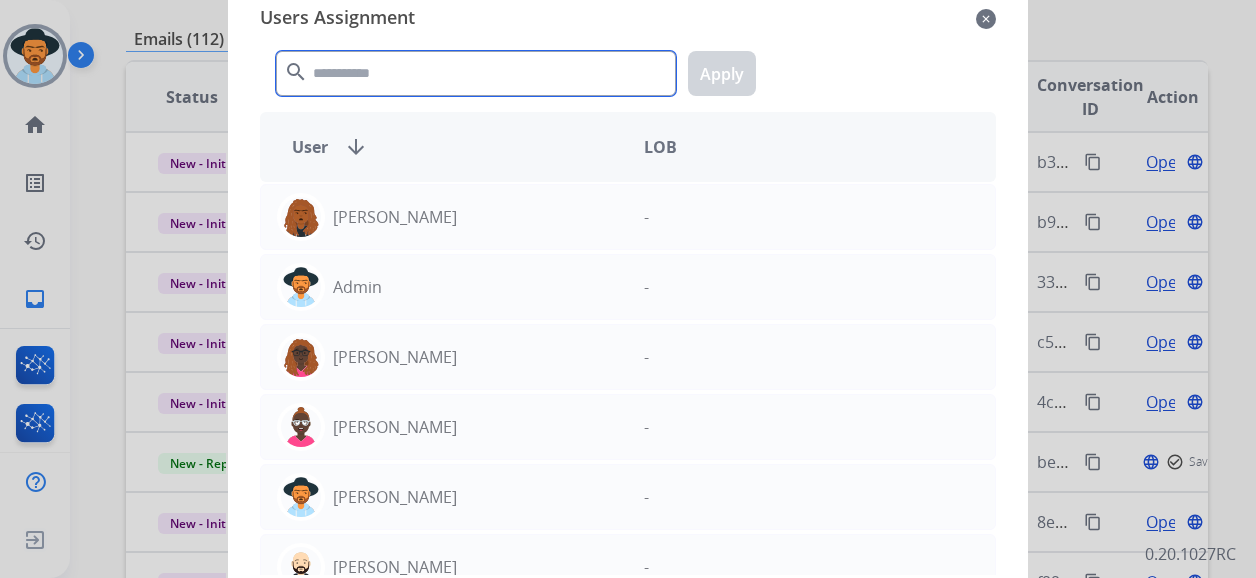 click 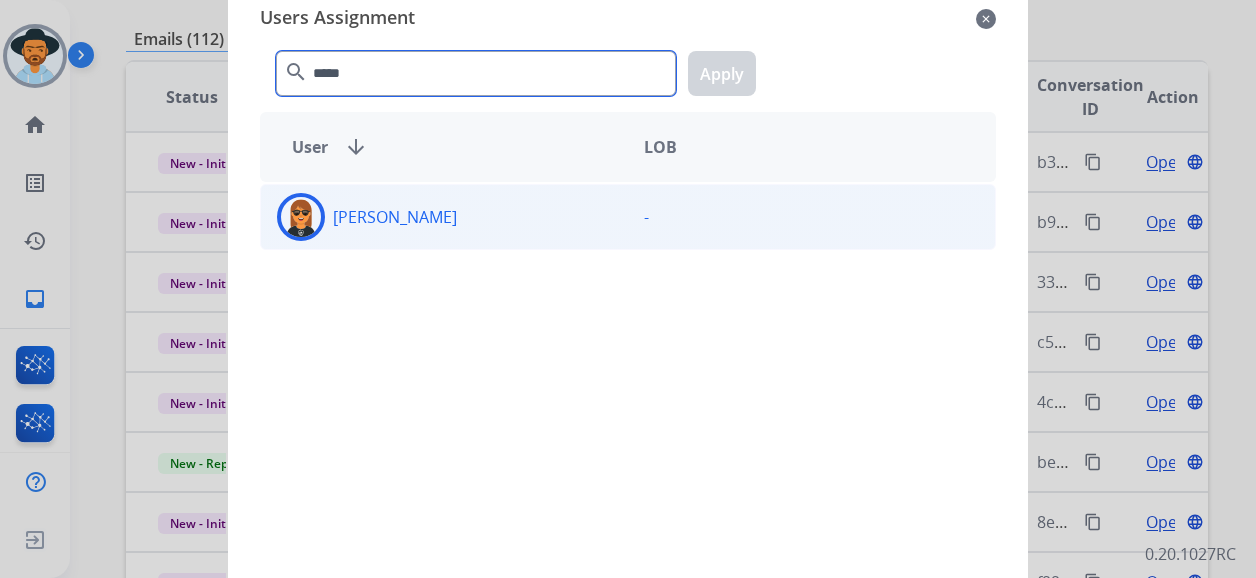 type on "*****" 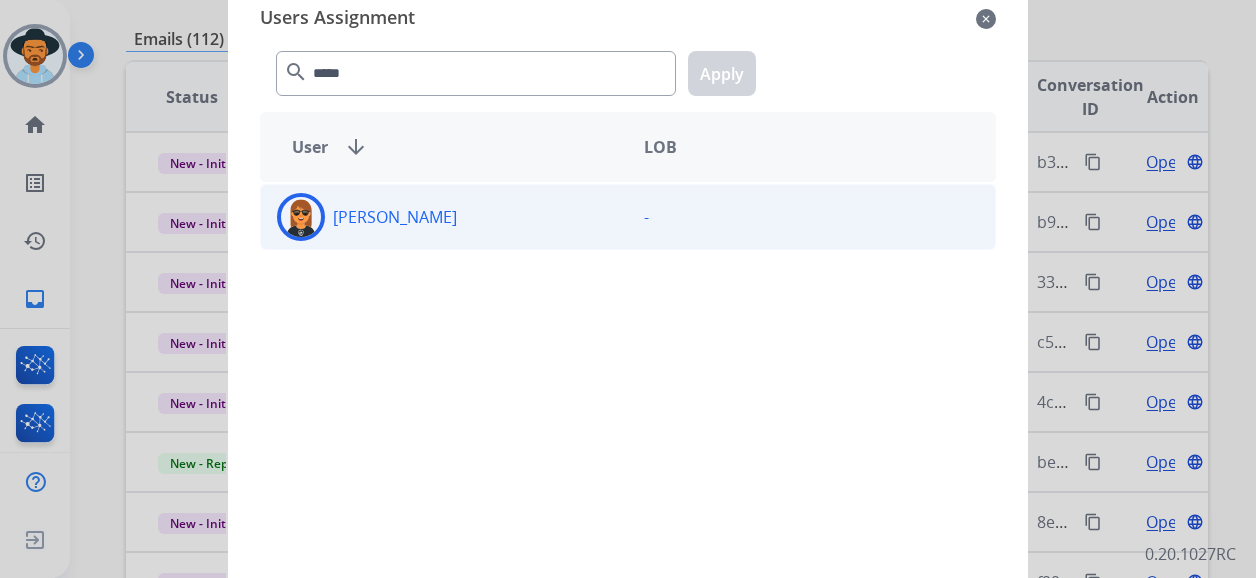 drag, startPoint x: 544, startPoint y: 212, endPoint x: 574, endPoint y: 190, distance: 37.202152 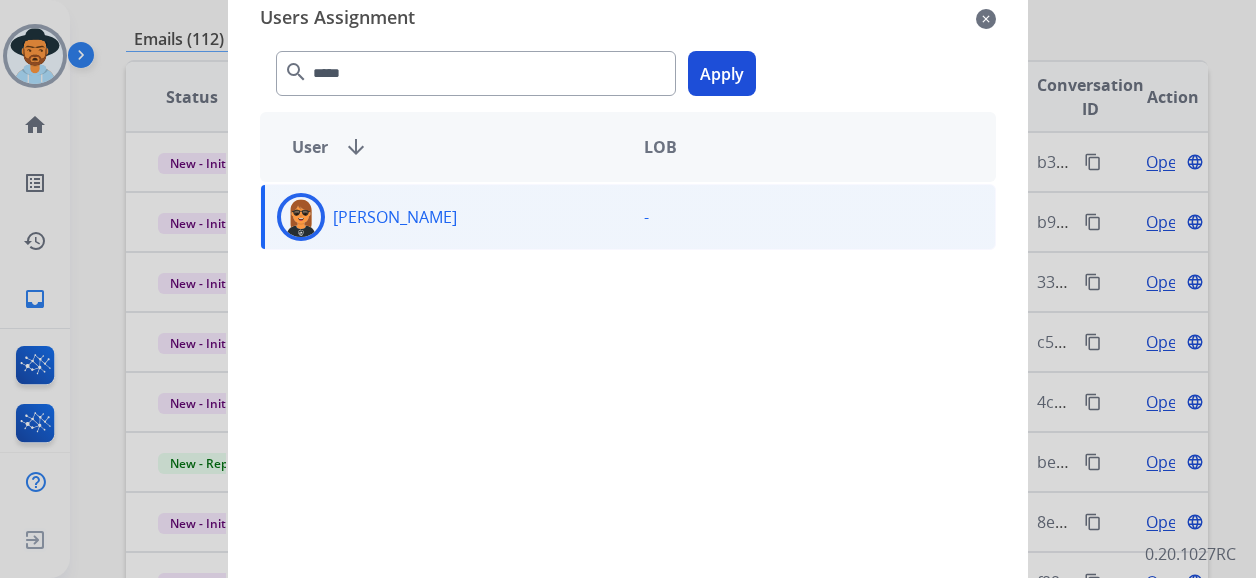 click on "Apply" 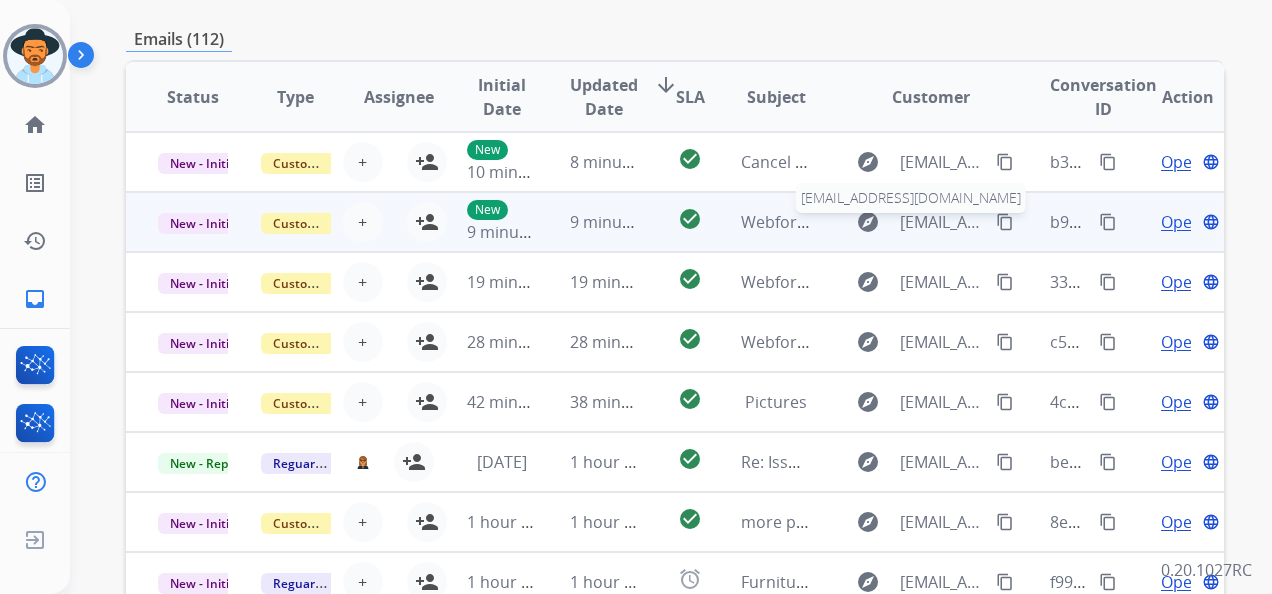 scroll, scrollTop: 2, scrollLeft: 0, axis: vertical 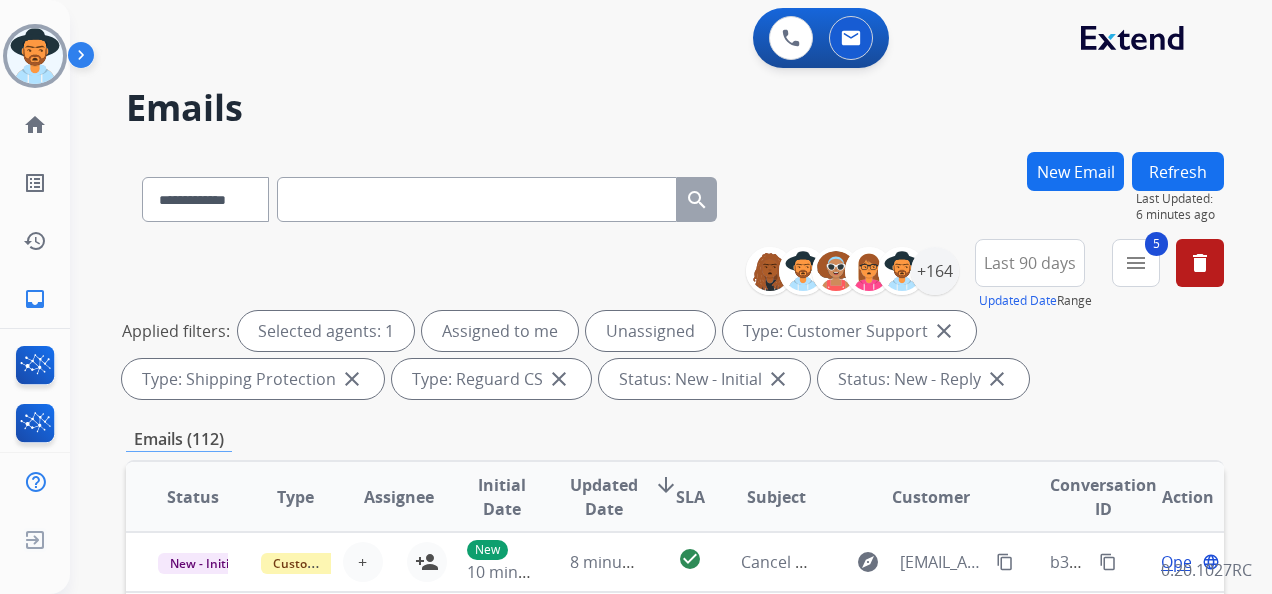 click on "Refresh" at bounding box center (1178, 171) 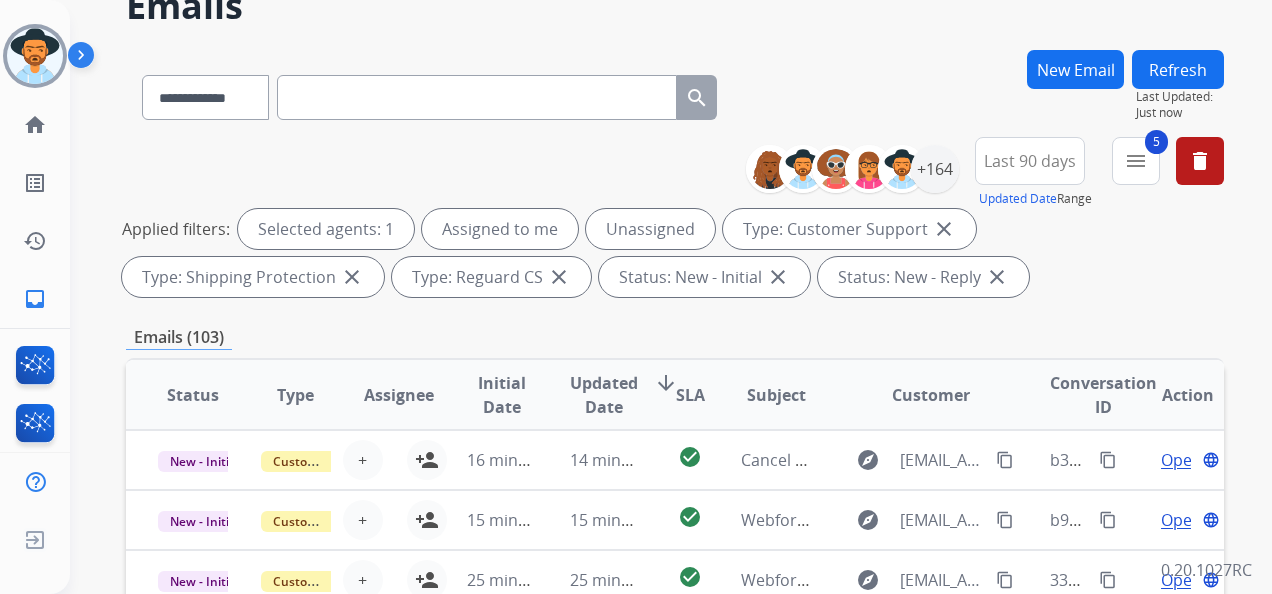 scroll, scrollTop: 300, scrollLeft: 0, axis: vertical 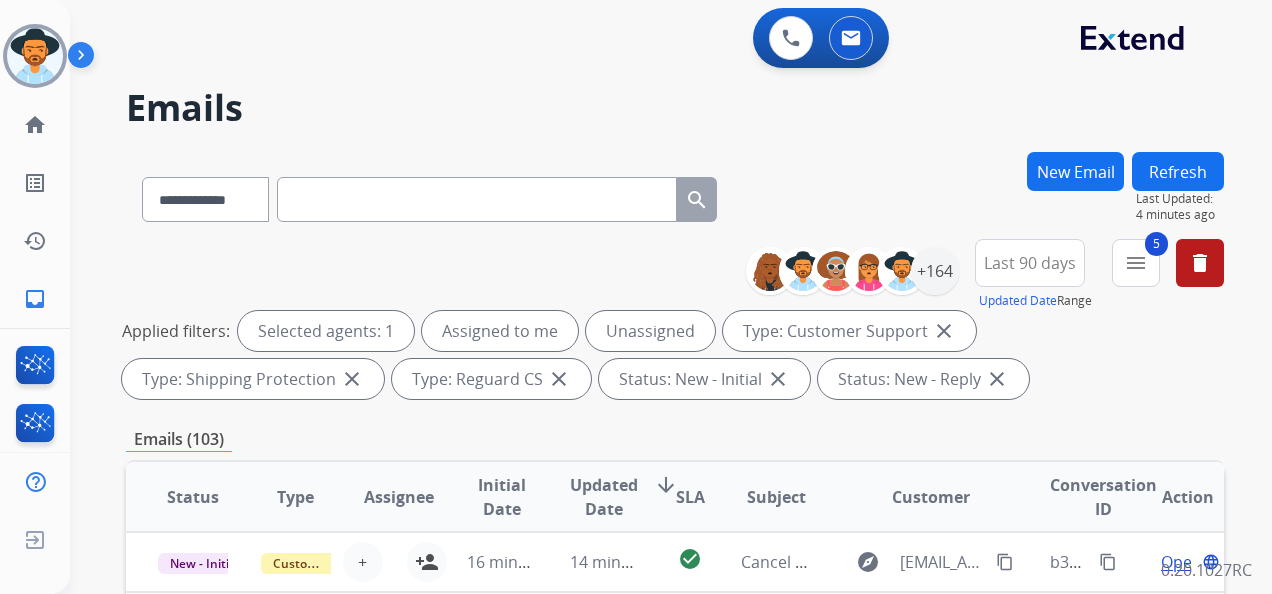 click on "Refresh" at bounding box center [1178, 171] 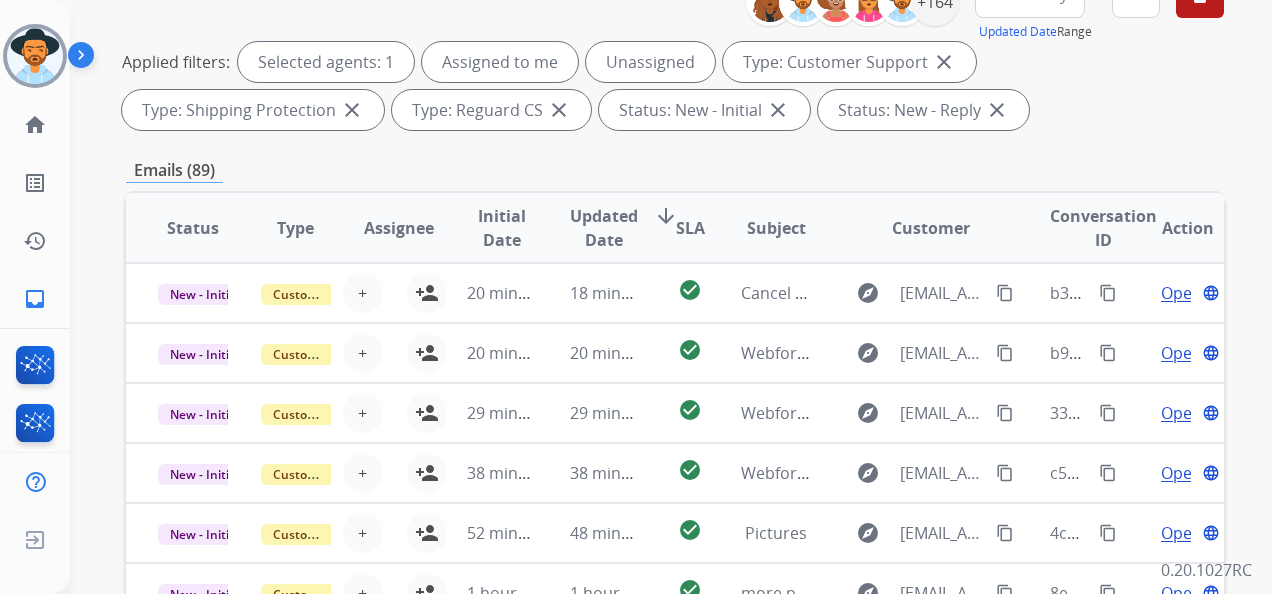 scroll, scrollTop: 300, scrollLeft: 0, axis: vertical 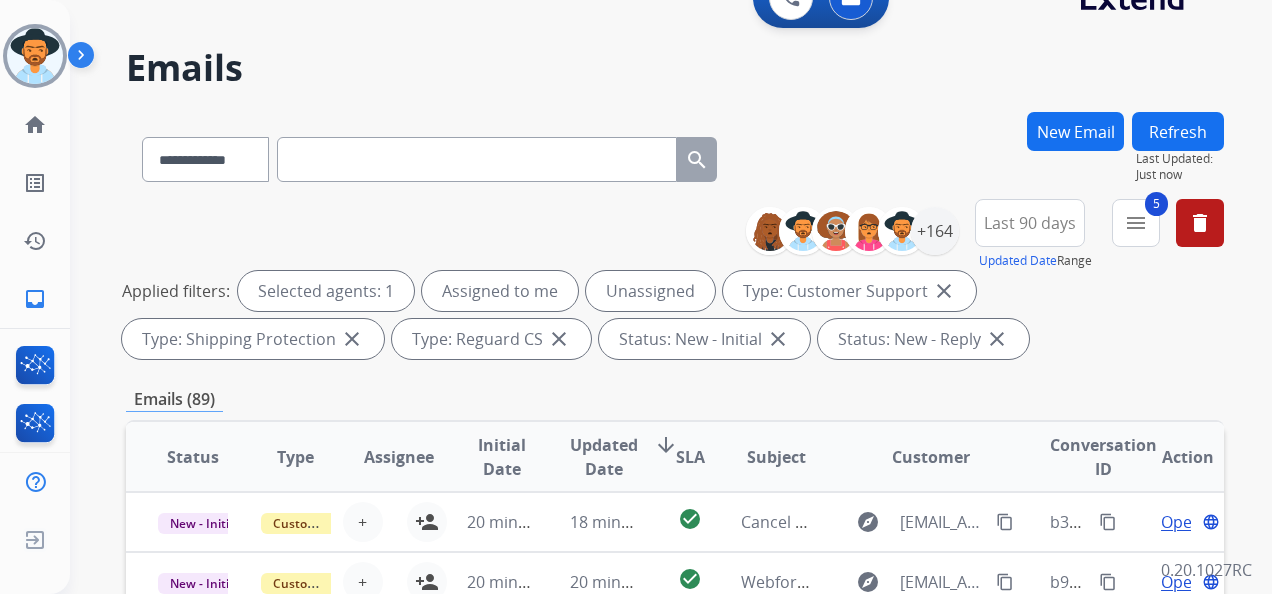click on "**********" at bounding box center [992, 235] 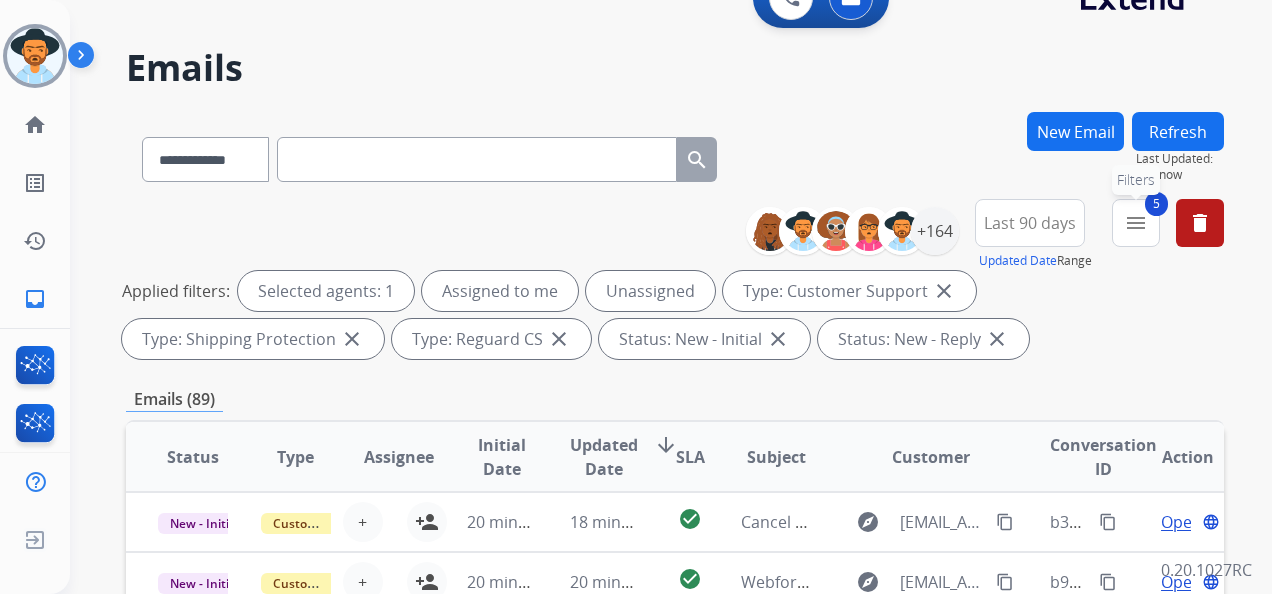 click on "5 menu  Filters" at bounding box center [1136, 223] 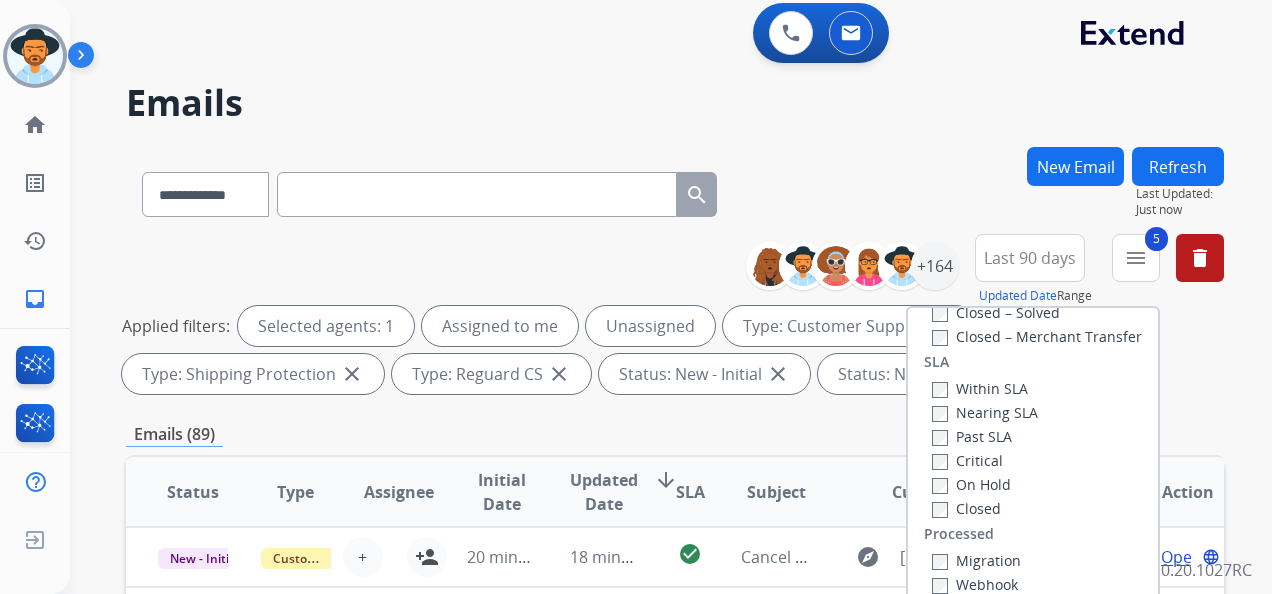 scroll, scrollTop: 0, scrollLeft: 0, axis: both 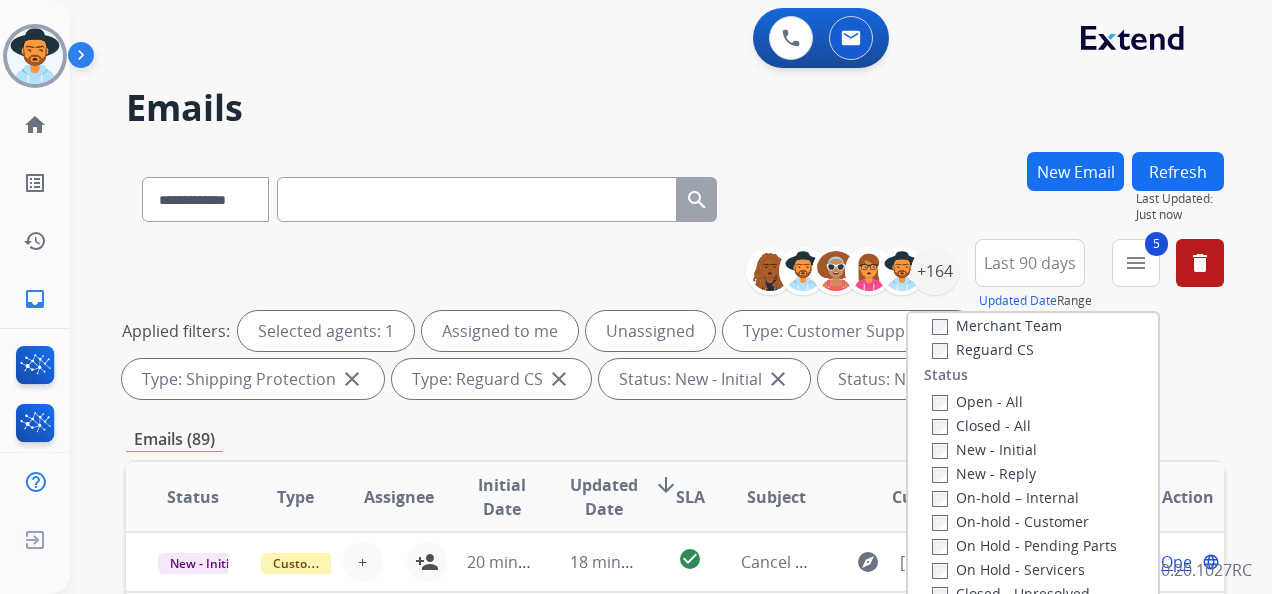 click on "New - Initial" at bounding box center (984, 449) 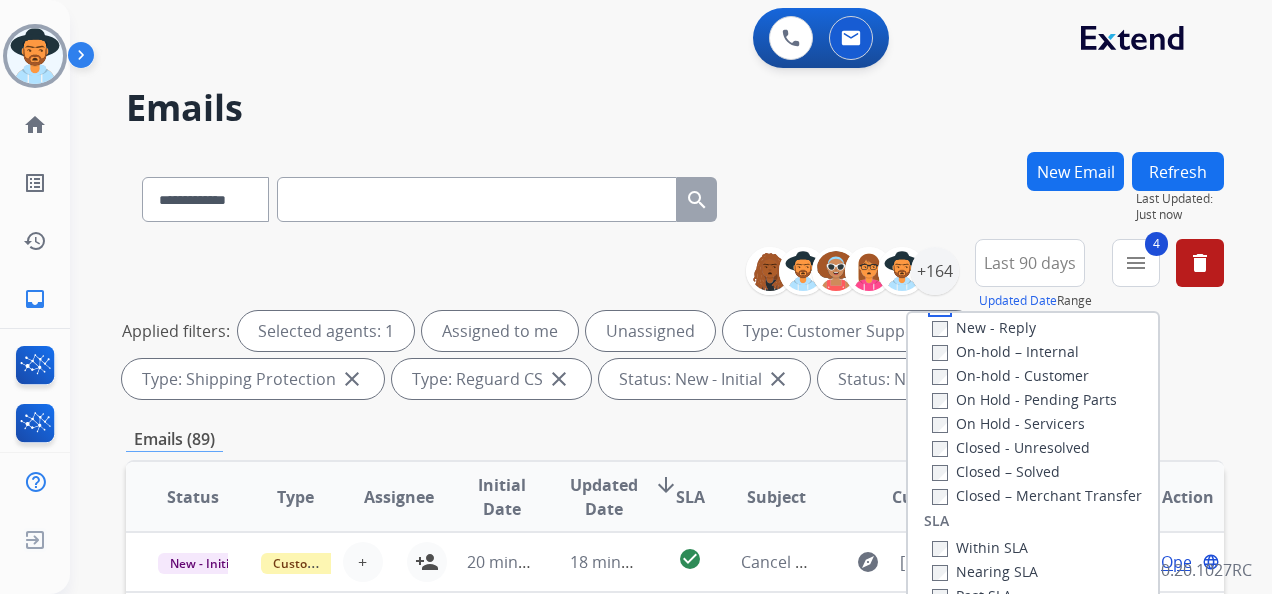 scroll, scrollTop: 528, scrollLeft: 0, axis: vertical 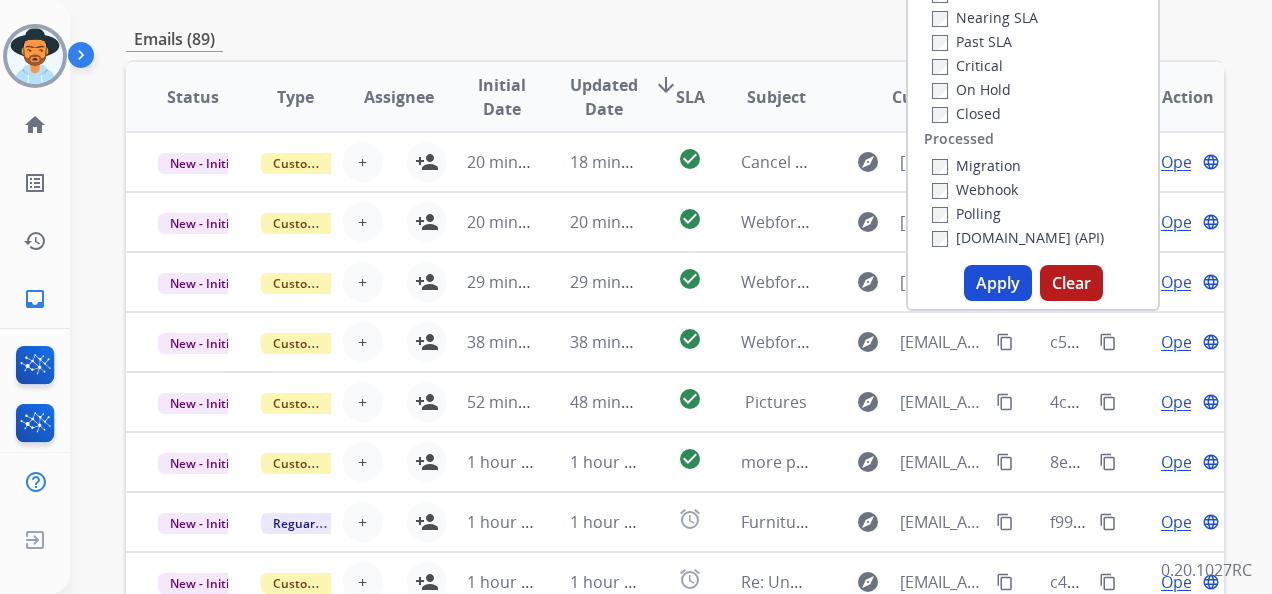 click on "Apply" at bounding box center [998, 283] 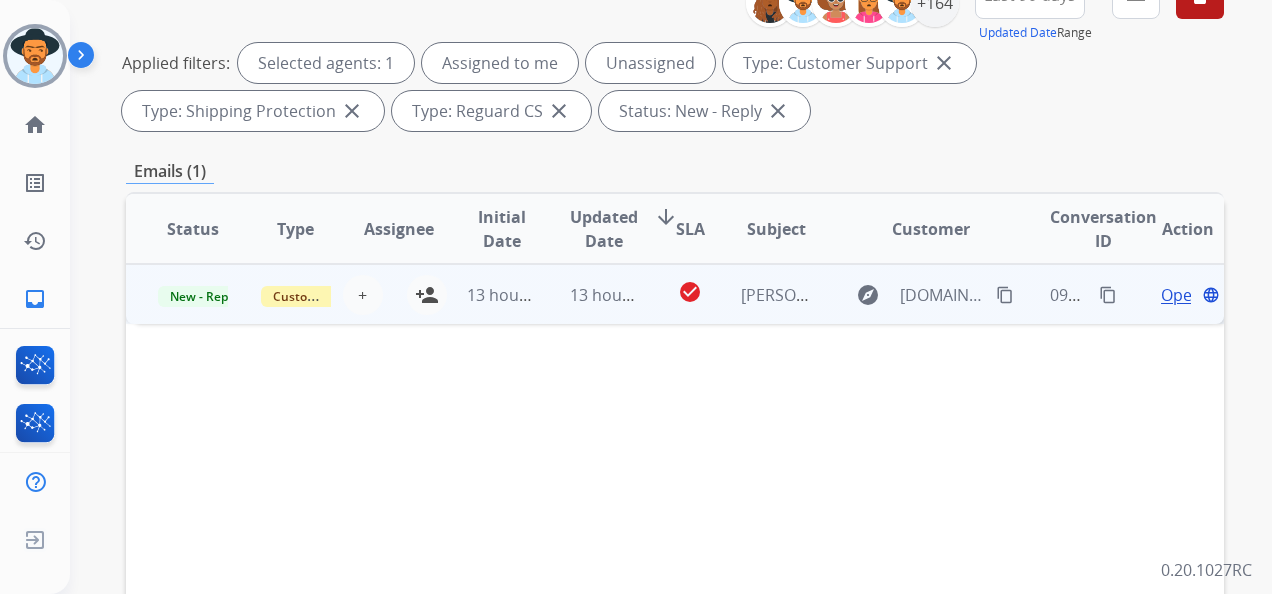 scroll, scrollTop: 300, scrollLeft: 0, axis: vertical 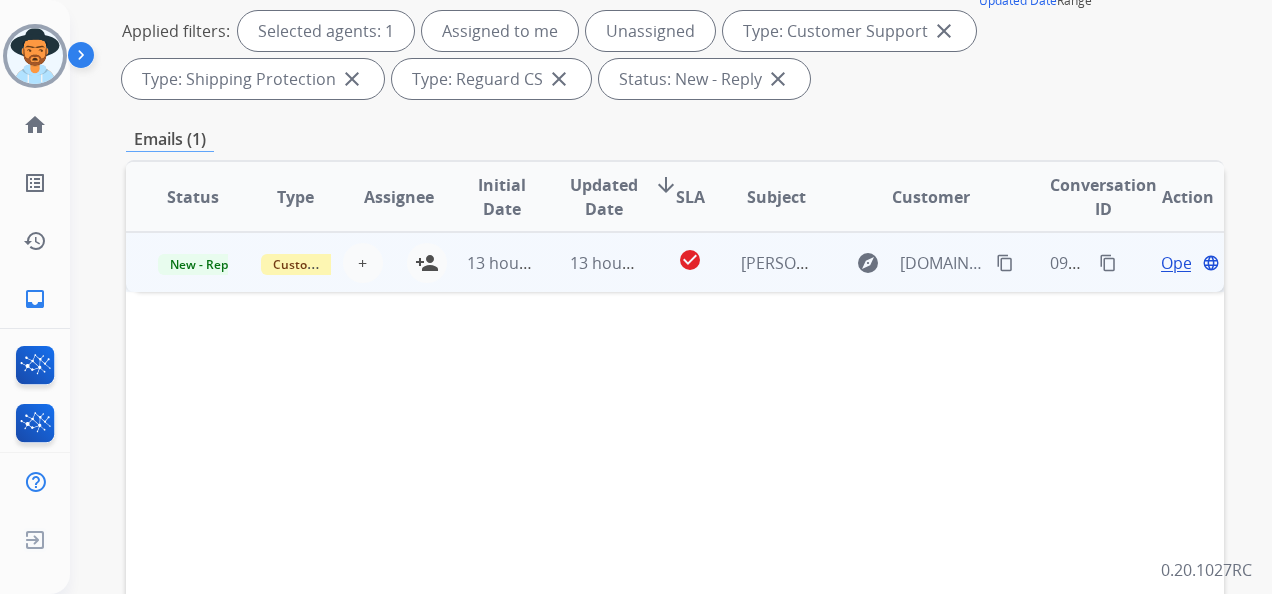 click on "Open" at bounding box center (1181, 263) 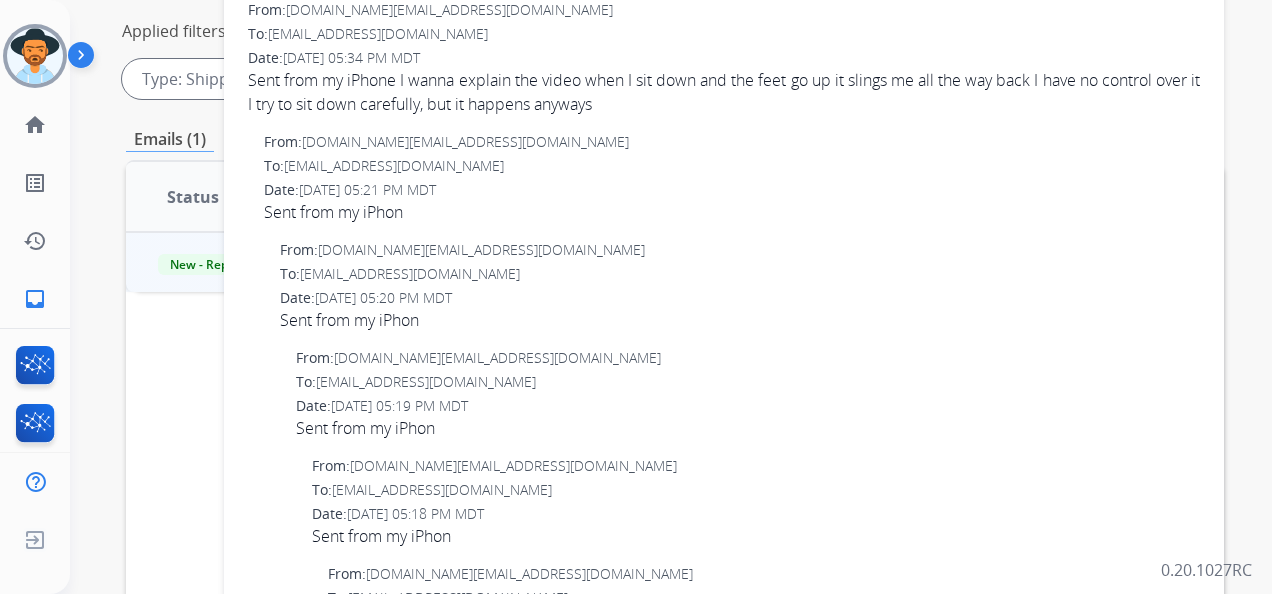 scroll, scrollTop: 268, scrollLeft: 0, axis: vertical 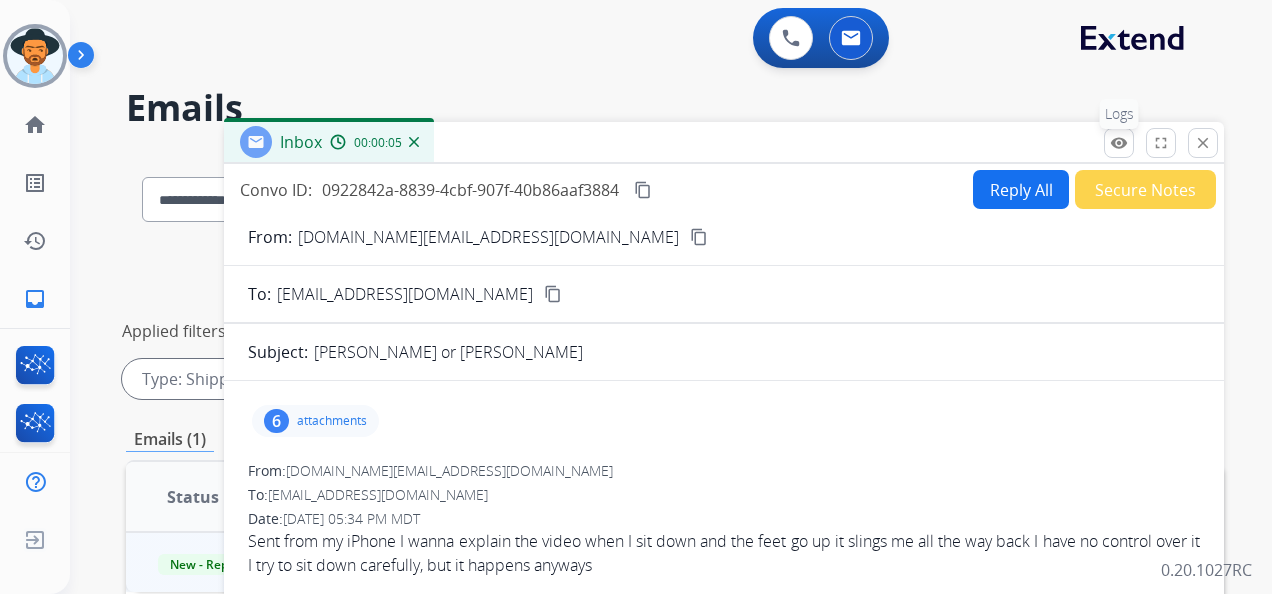 click on "remove_red_eye" at bounding box center (1119, 143) 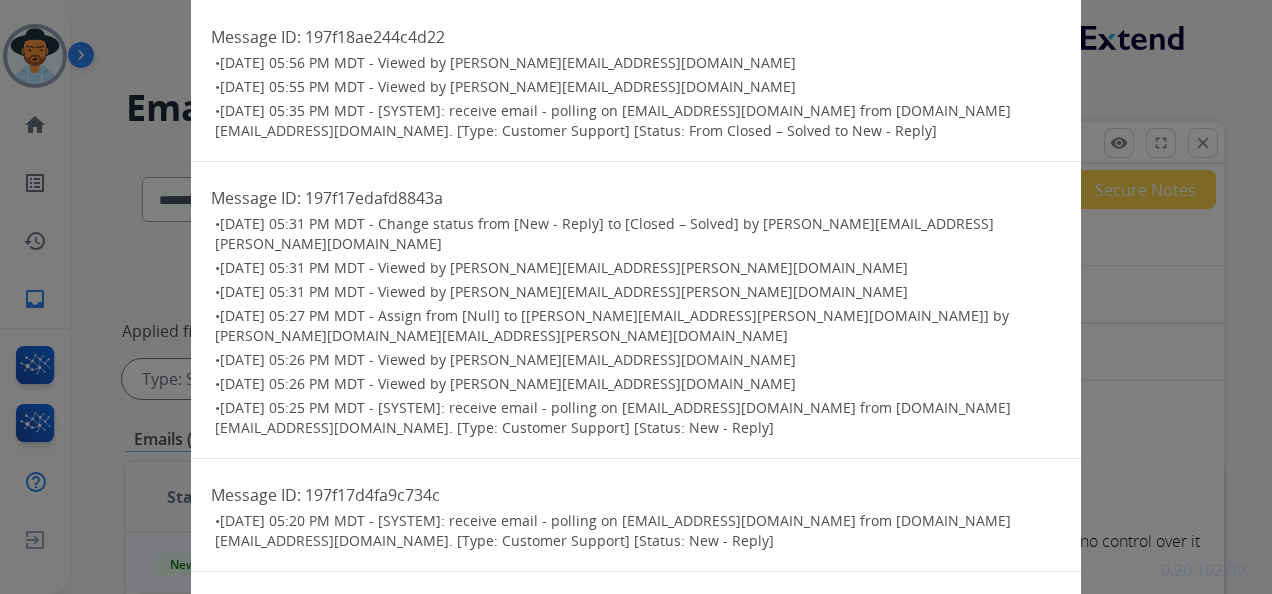 click on "Logs close Message ID:  197f18ae244c4d22  •  [DATE] 05:56 PM MDT - Viewed by [PERSON_NAME][EMAIL_ADDRESS][DOMAIN_NAME]  •  [DATE] 05:55 PM MDT - Viewed by [PERSON_NAME][EMAIL_ADDRESS][DOMAIN_NAME]  •  [DATE] 05:35 PM MDT - [SYSTEM]: receive email - polling on [EMAIL_ADDRESS][DOMAIN_NAME] from [DOMAIN_NAME][EMAIL_ADDRESS][DOMAIN_NAME]. [Type: Customer Support] [Status: From Closed – Solved to New - Reply]  Message ID:  197f17edafd8843a  •  [DATE] 05:31 PM MDT - Change status from [New - Reply] to [Closed – Solved]  by [PERSON_NAME][EMAIL_ADDRESS][PERSON_NAME][DOMAIN_NAME]  •  [DATE] 05:31 PM MDT - Viewed by [PERSON_NAME][EMAIL_ADDRESS][PERSON_NAME][DOMAIN_NAME]  •  [DATE] 05:31 PM MDT - Viewed by [PERSON_NAME][EMAIL_ADDRESS][PERSON_NAME][DOMAIN_NAME]  •  [DATE] 05:27 PM MDT - Assign from [Null] to [[PERSON_NAME][EMAIL_ADDRESS][PERSON_NAME][DOMAIN_NAME]]  by [PERSON_NAME][DOMAIN_NAME][EMAIL_ADDRESS][PERSON_NAME][DOMAIN_NAME]  •  [DATE] 05:26 PM MDT - Viewed by [PERSON_NAME][EMAIL_ADDRESS][DOMAIN_NAME]  •  [DATE] 05:26 PM MDT - Viewed by [PERSON_NAME][EMAIL_ADDRESS][DOMAIN_NAME]  •  Message ID:  197f17d4fa9c734c  •  Message ID:   •" at bounding box center [636, 297] 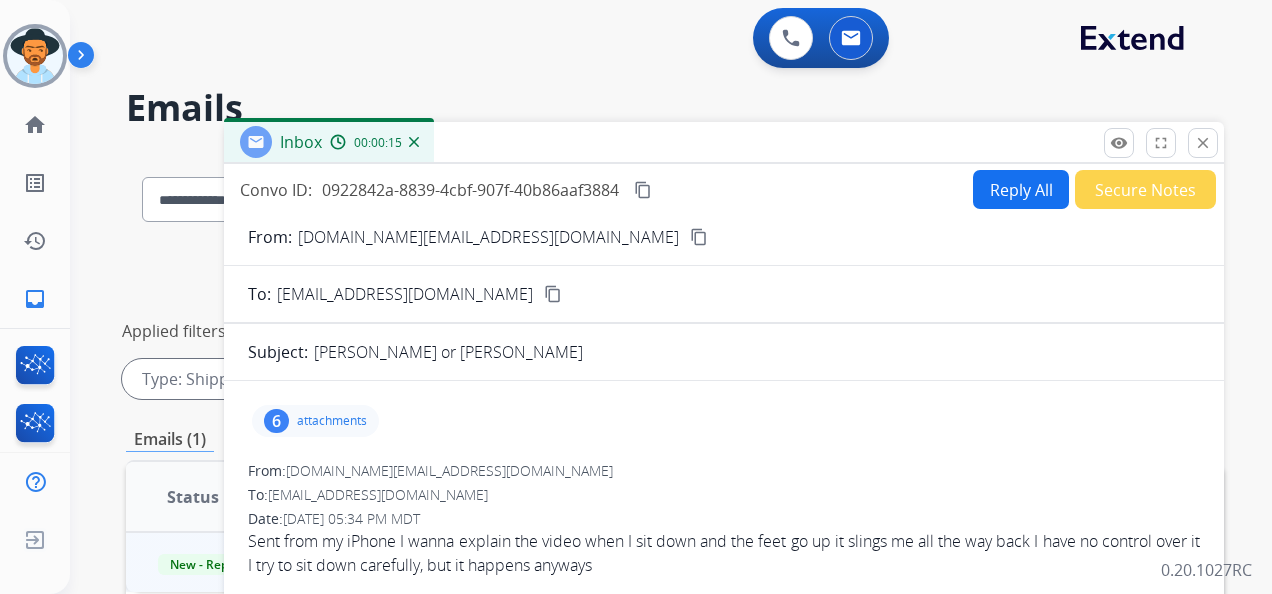 click on "close" at bounding box center (1203, 143) 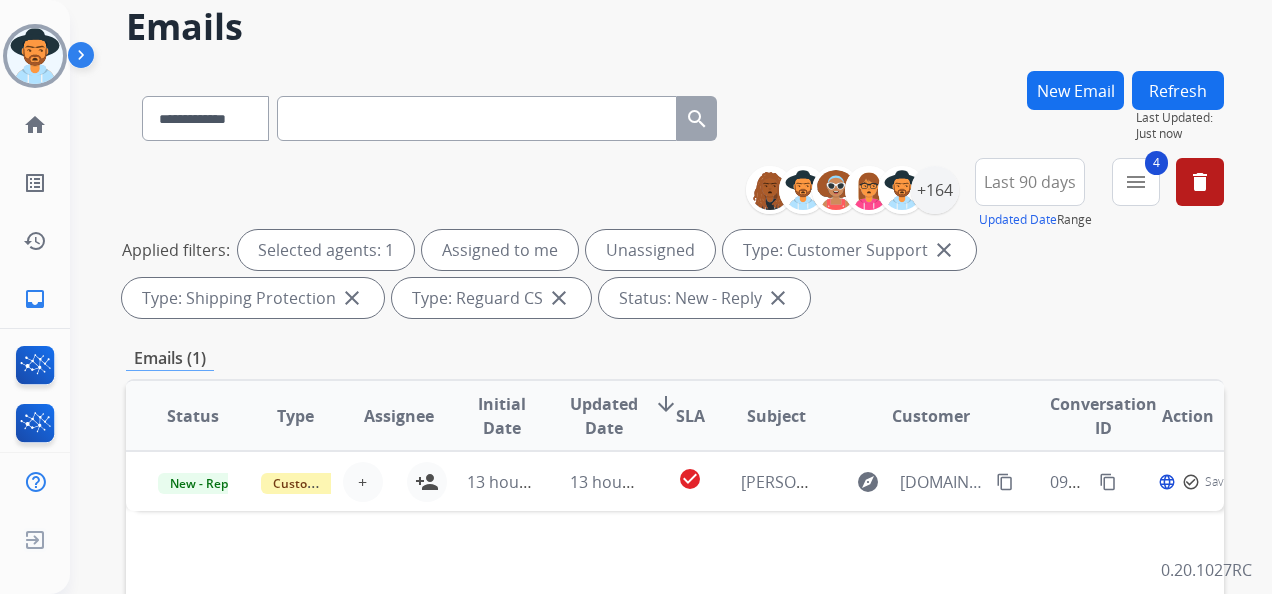 scroll, scrollTop: 100, scrollLeft: 0, axis: vertical 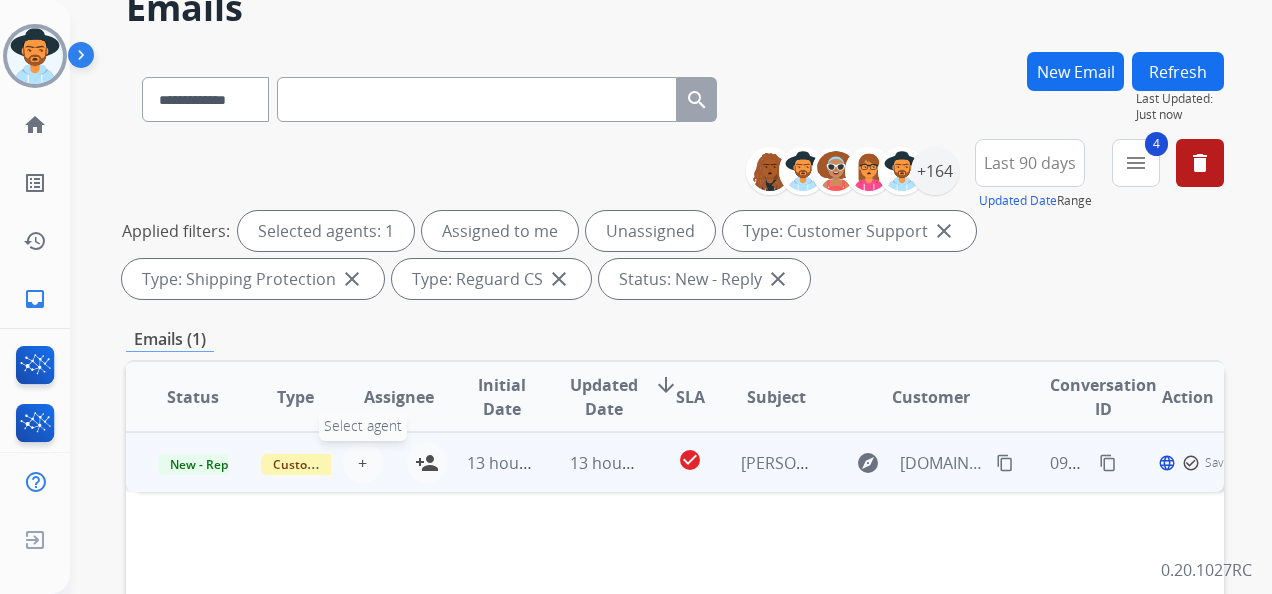 click on "+ Select agent" at bounding box center [363, 463] 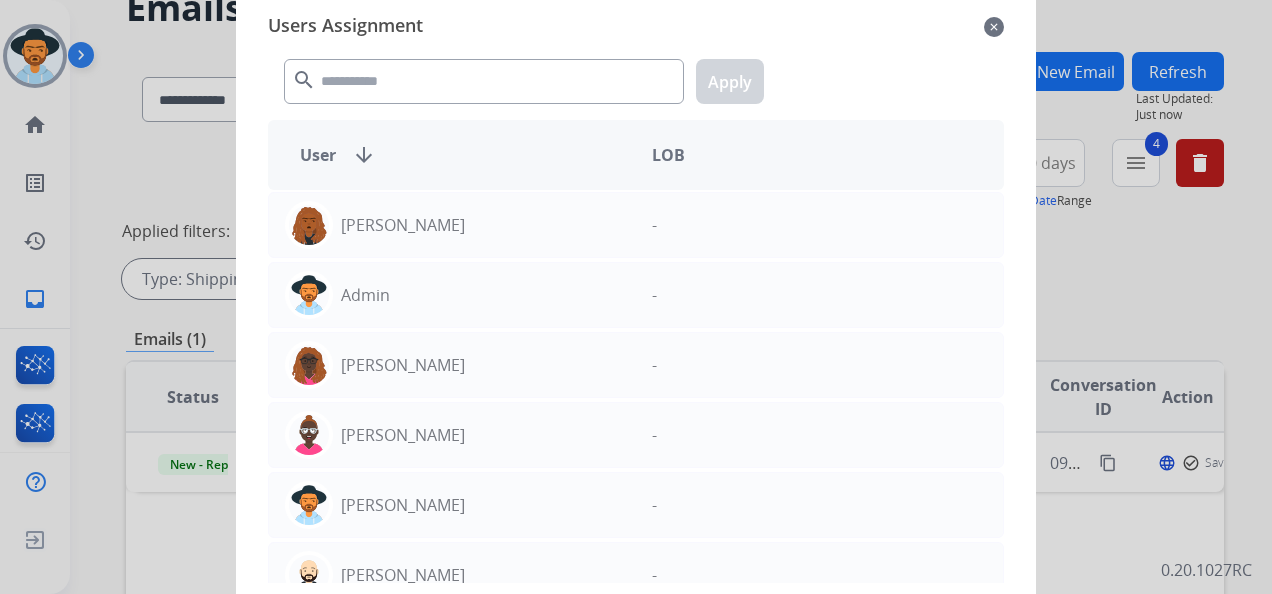 click on "search  Apply" 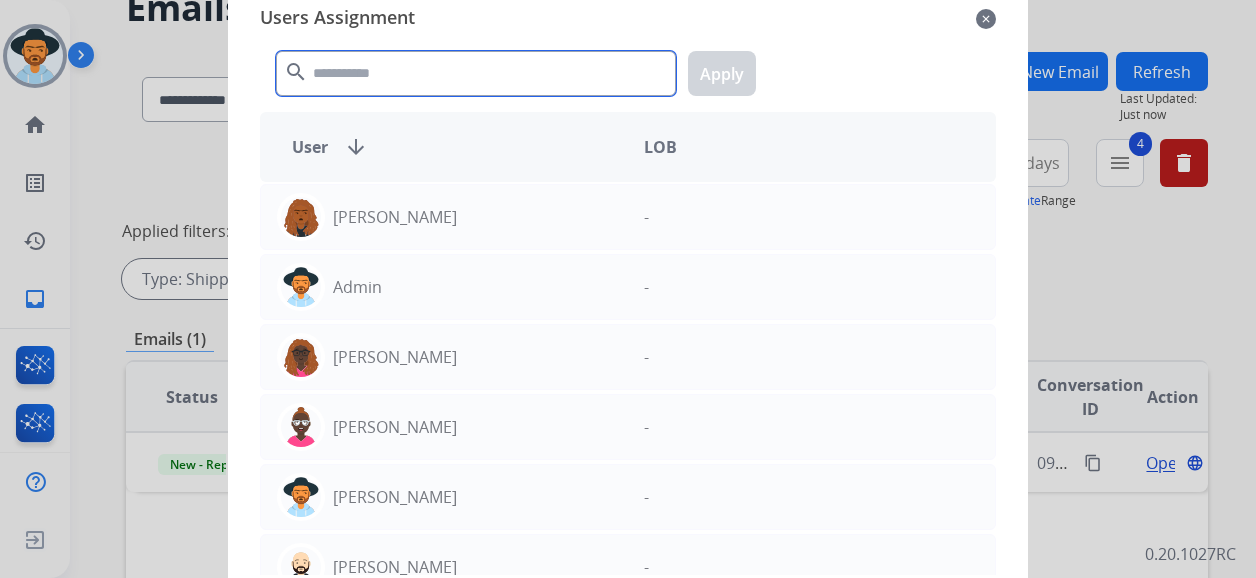 click 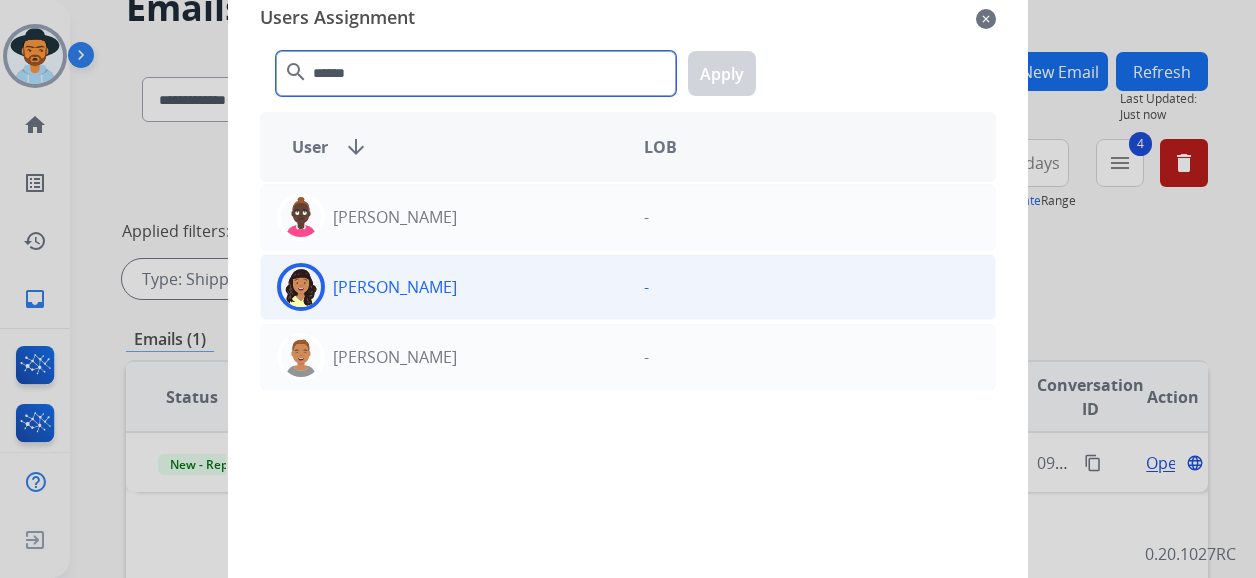 type on "******" 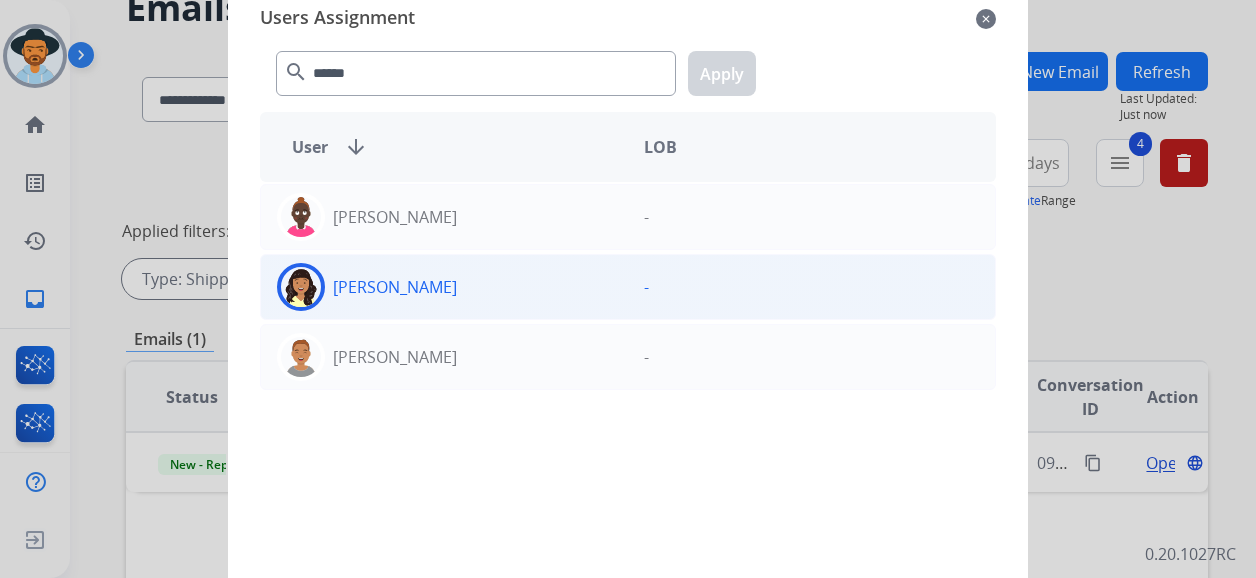 click on "[PERSON_NAME]" 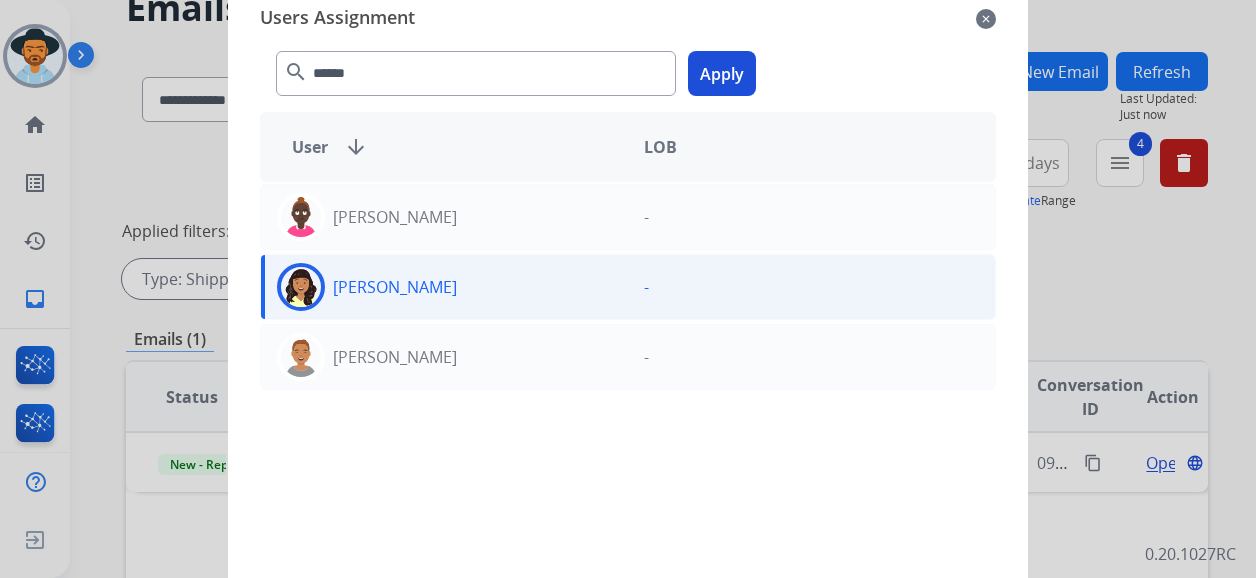 click on "Apply" 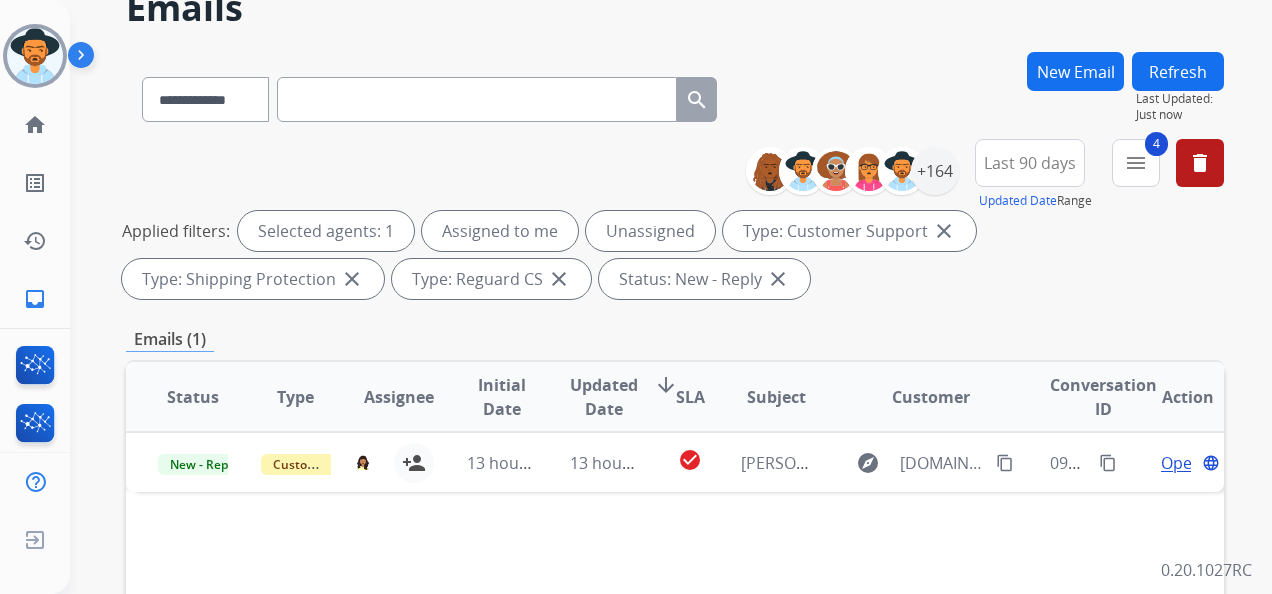 click on "Refresh" at bounding box center [1178, 71] 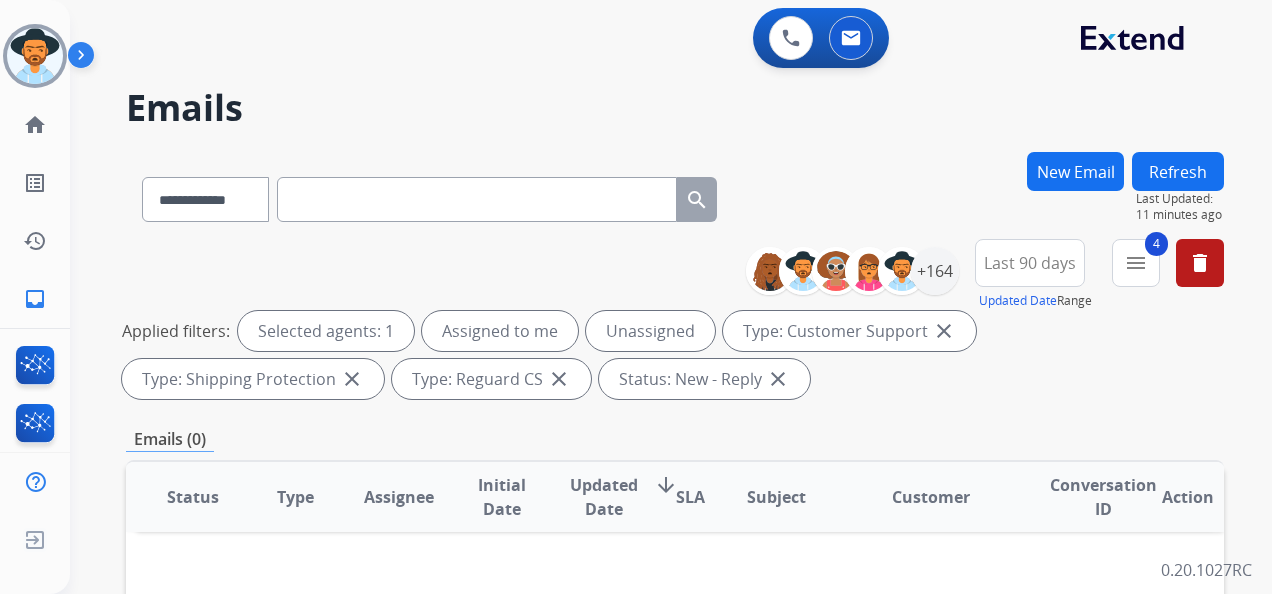click on "**********" at bounding box center (992, 275) 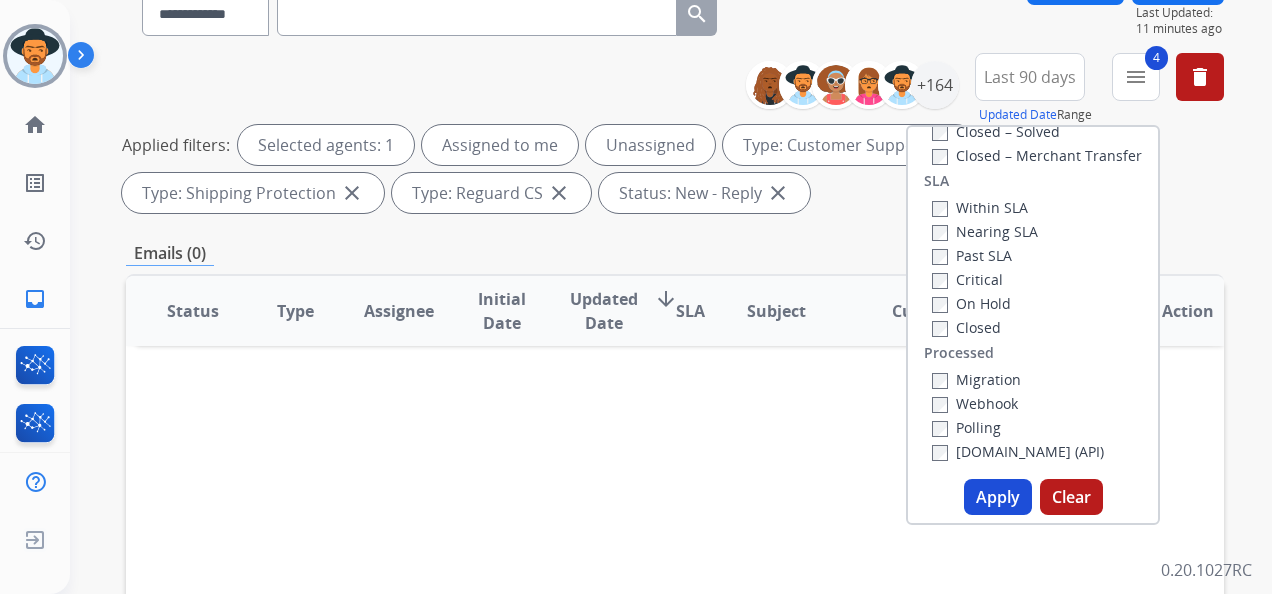 scroll, scrollTop: 200, scrollLeft: 0, axis: vertical 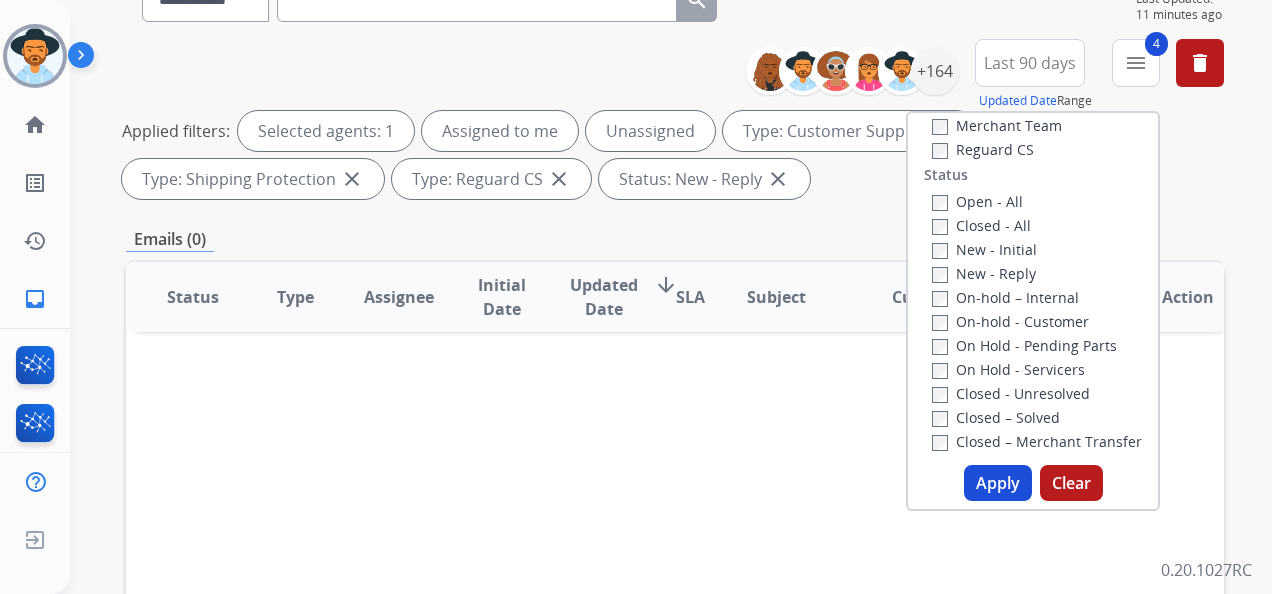 click on "New - Initial" at bounding box center [984, 249] 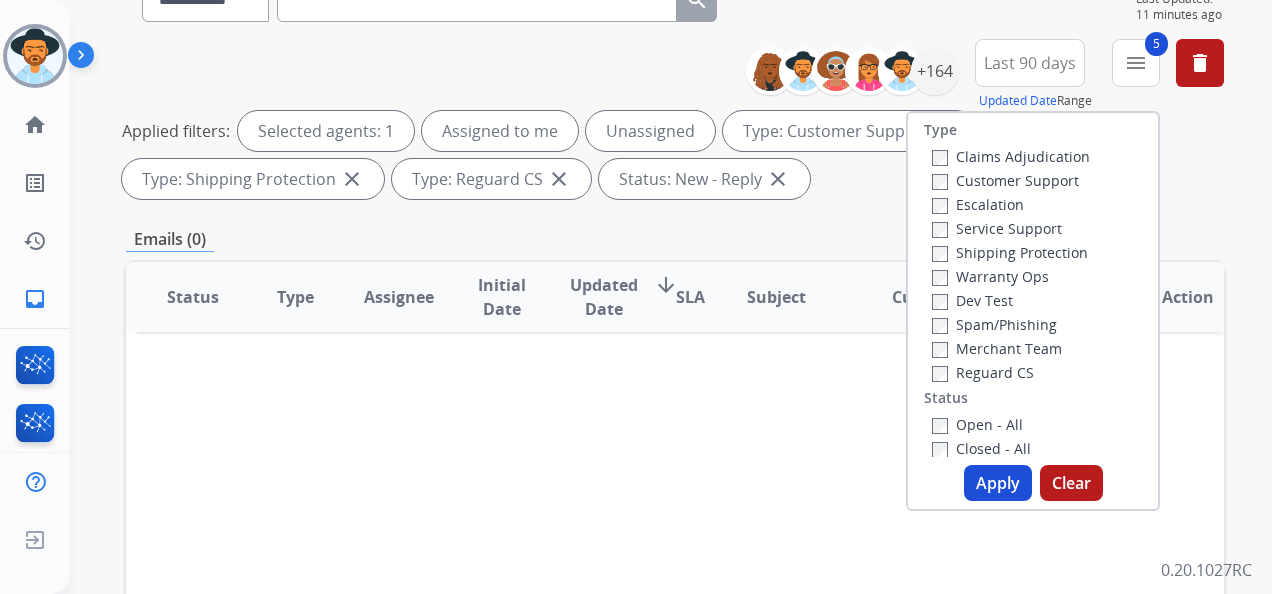 scroll, scrollTop: 0, scrollLeft: 0, axis: both 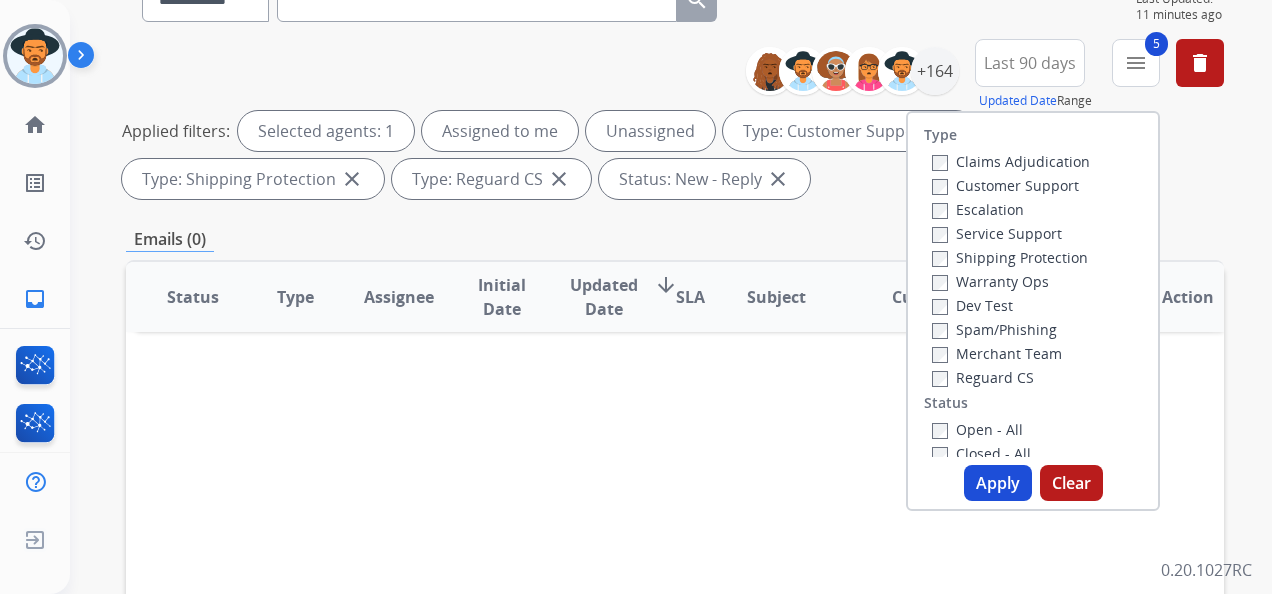 click on "Apply" at bounding box center (998, 483) 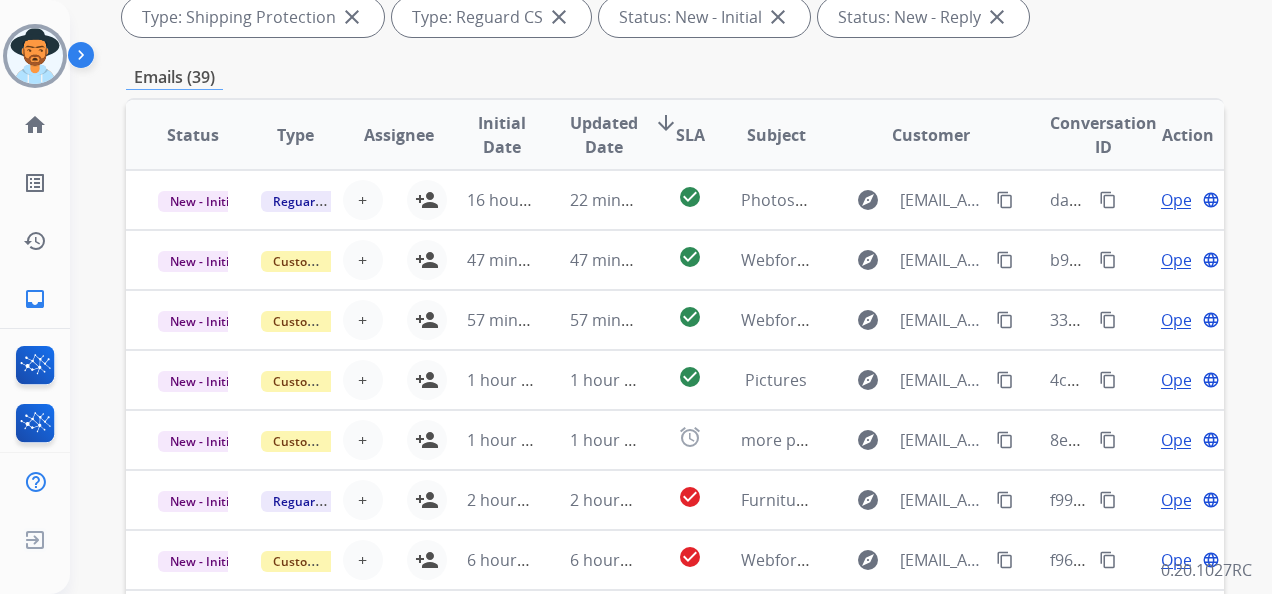 scroll, scrollTop: 363, scrollLeft: 0, axis: vertical 